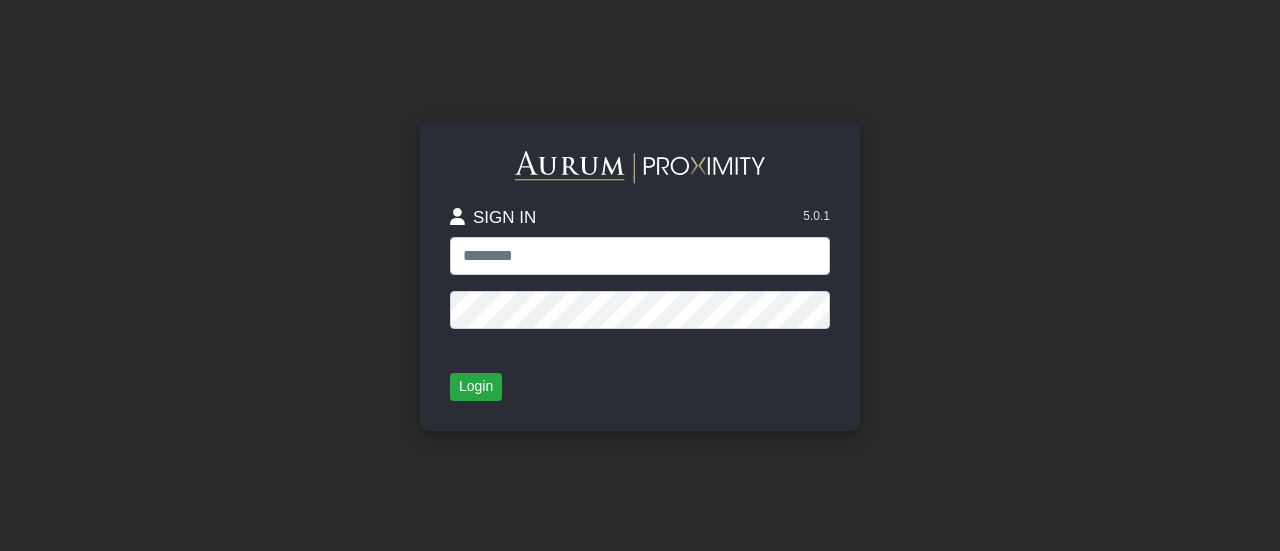 scroll, scrollTop: 0, scrollLeft: 0, axis: both 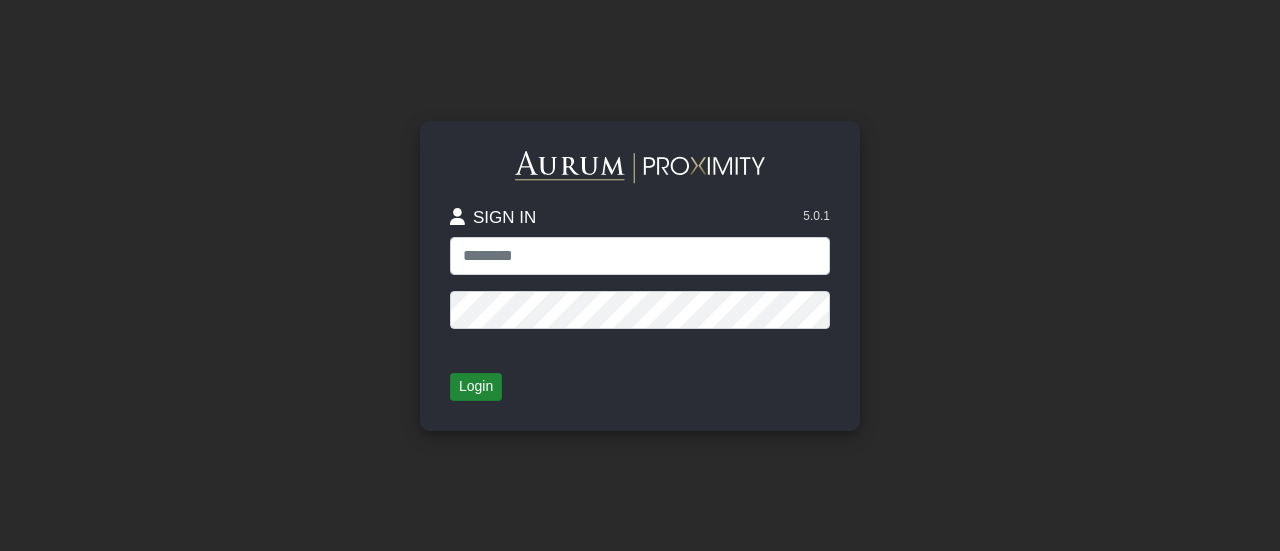 type on "**********" 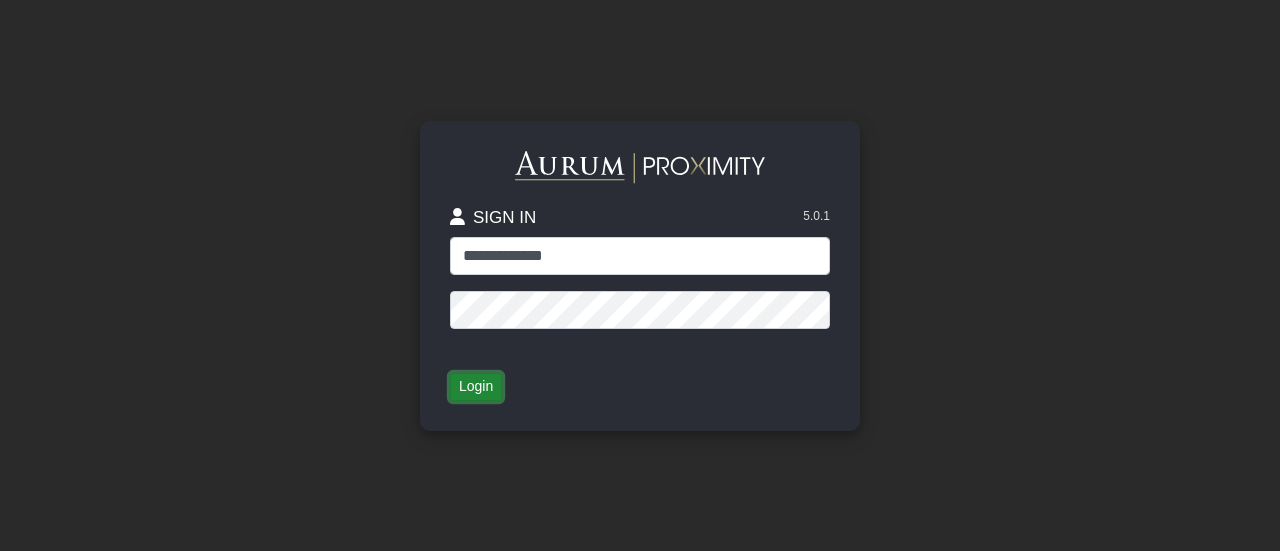 click on "Login" 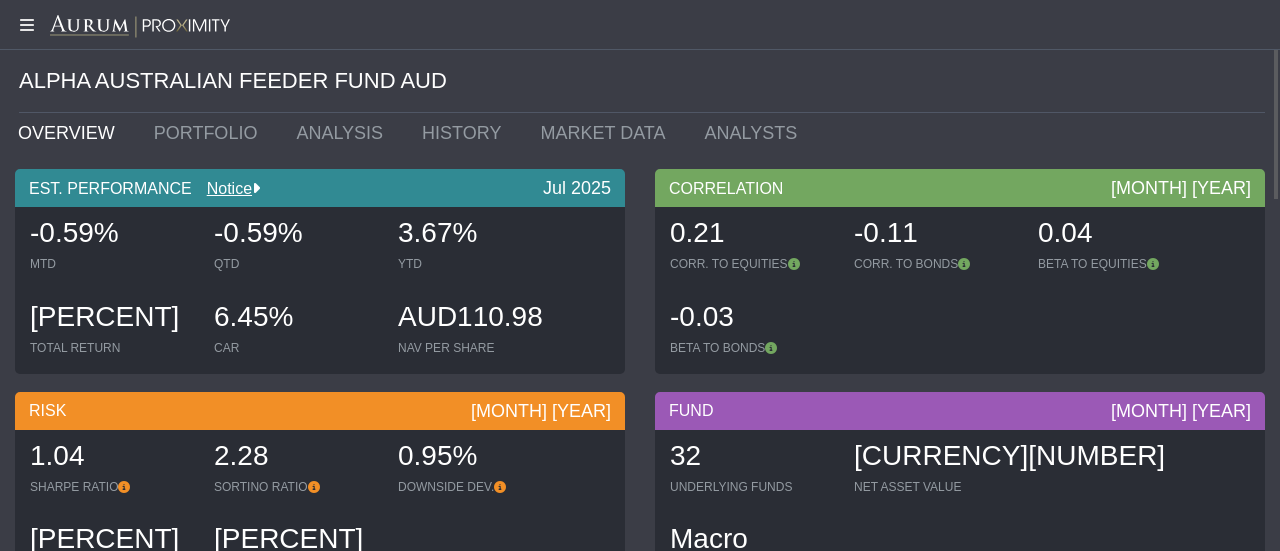 click 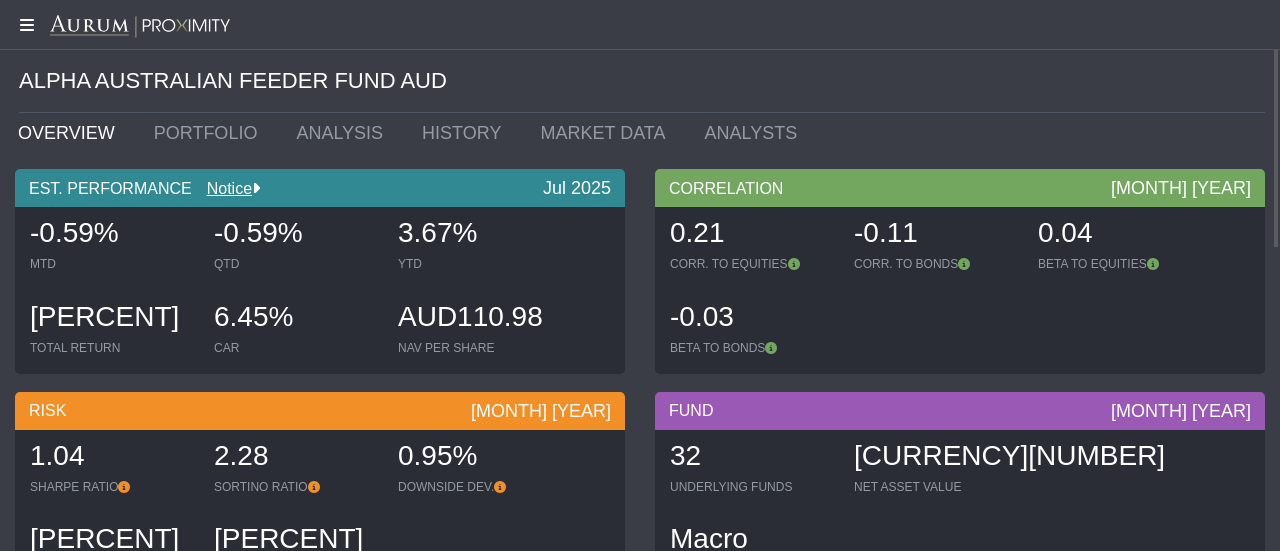 click 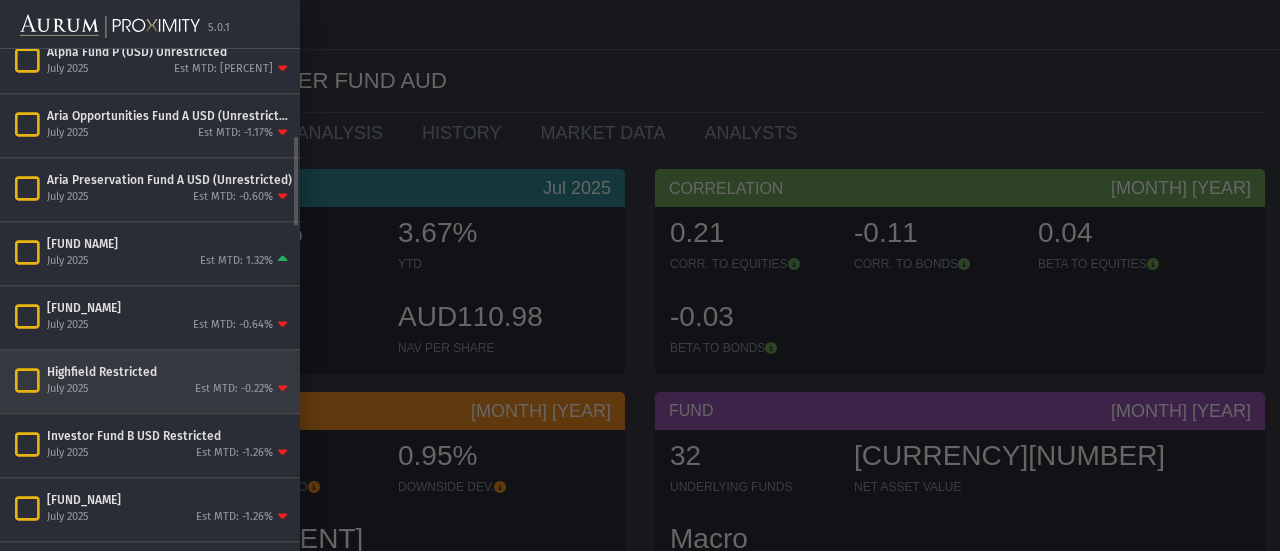scroll, scrollTop: 468, scrollLeft: 0, axis: vertical 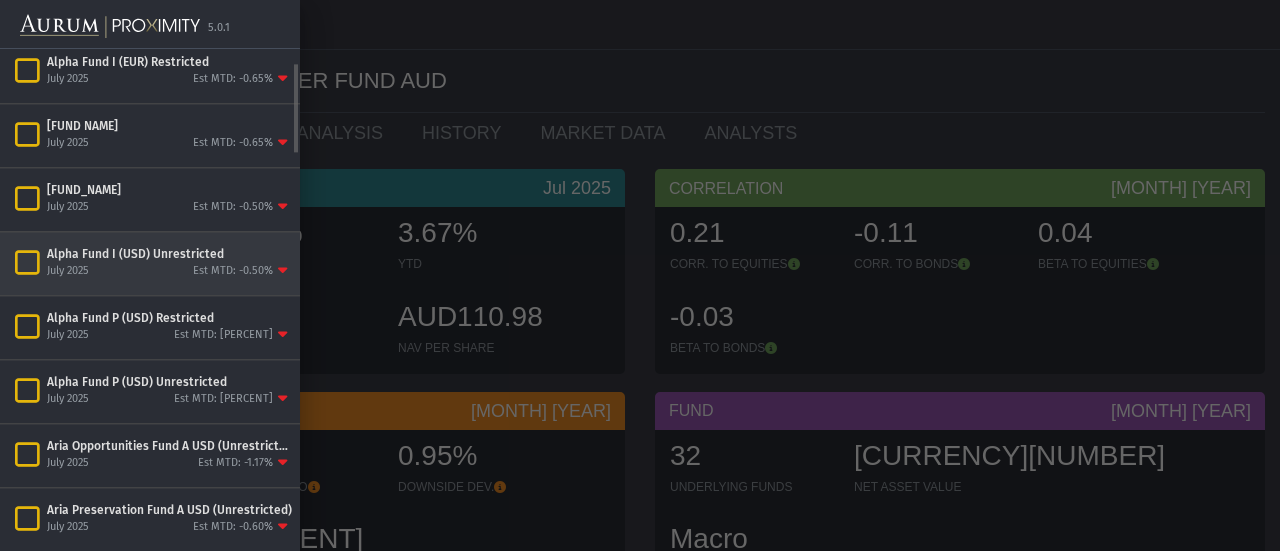 click on "July 2025 Est MTD: -0.50%" 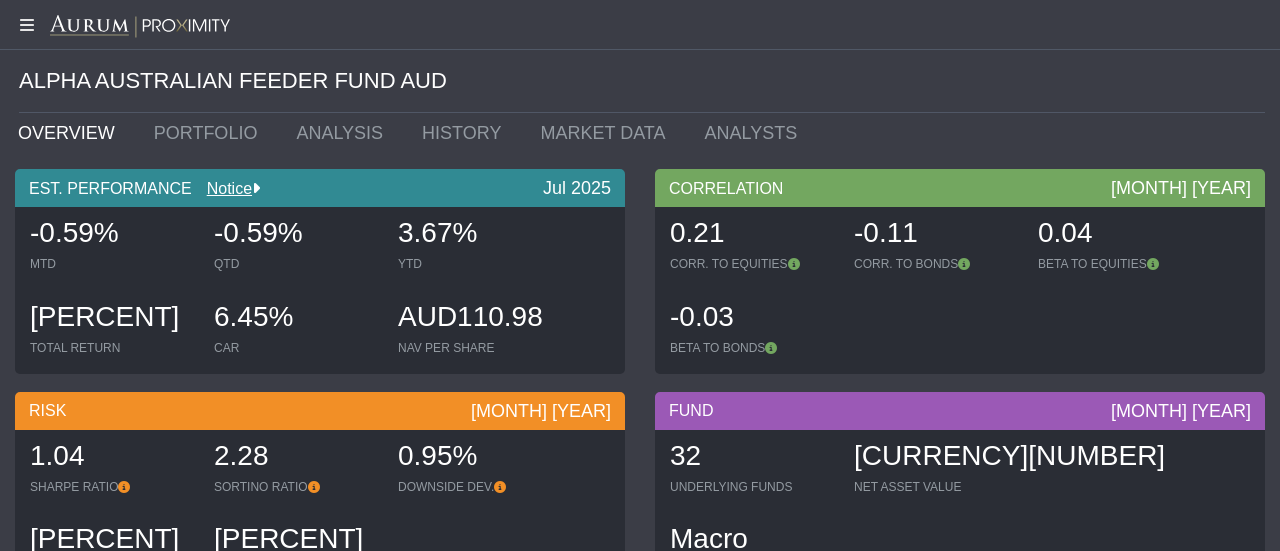 click on "5.0.1 Pull down to refresh... Release to refresh... Refreshing...  Alpha Australian Feeder Fund AUD July 2025 Est MTD: -0.59%  Alpha Fund I (EUR) Restricted  July 2025 Est MTD: -0.65%  Alpha Fund I (EUR) Unrestricted  July 2025 Est MTD: -0.65%  Alpha Fund I (USD) Restricted  July 2025 Est MTD: -0.50%  Alpha Fund I (USD) Unrestricted  July 2025 Est MTD: -0.50%  Alpha Fund P (USD) Restricted  July 2025 Est MTD: -0.52%  Alpha Fund P (USD) Unrestricted  July 2025 Est MTD: -0.52%  Aria Opportunities Fund A USD (Unrestricted) July 2025 Est MTD: -1.17%  Aria Preservation Fund A USD (Unrestricted) July 2025 Est MTD: -0.60%  Artisan B USD Unrestricted July 2025 Est MTD: 1.32%  Falcon A USD Unrestricted July 2025 Est MTD: -0.64%  Highfield Restricted  July 2025 Est MTD: -0.22%  Investor Fund B USD Restricted  July 2025 Est MTD: -1.26%  Investor Fund Professional Sterling Unrestricted July 2025 Est MTD: -1.26%  Investor Fund Professional USD Unrestricted July 2025 Est MTD: -1.26%  Investor Fund Standard USD Restricted" 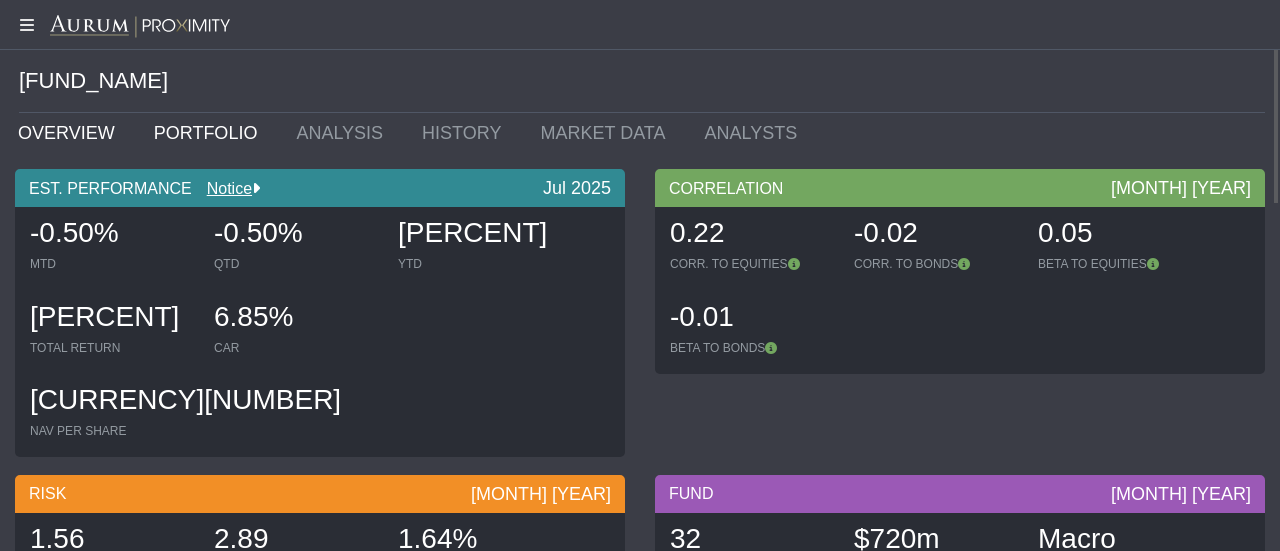 click on "PORTFOLIO" 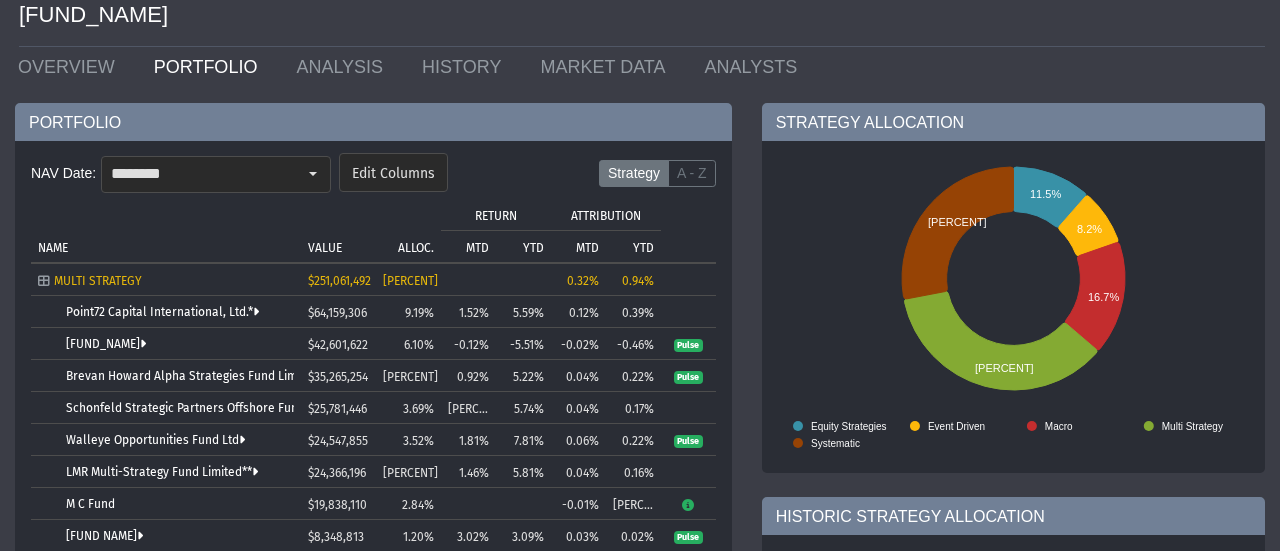 scroll, scrollTop: 134, scrollLeft: 0, axis: vertical 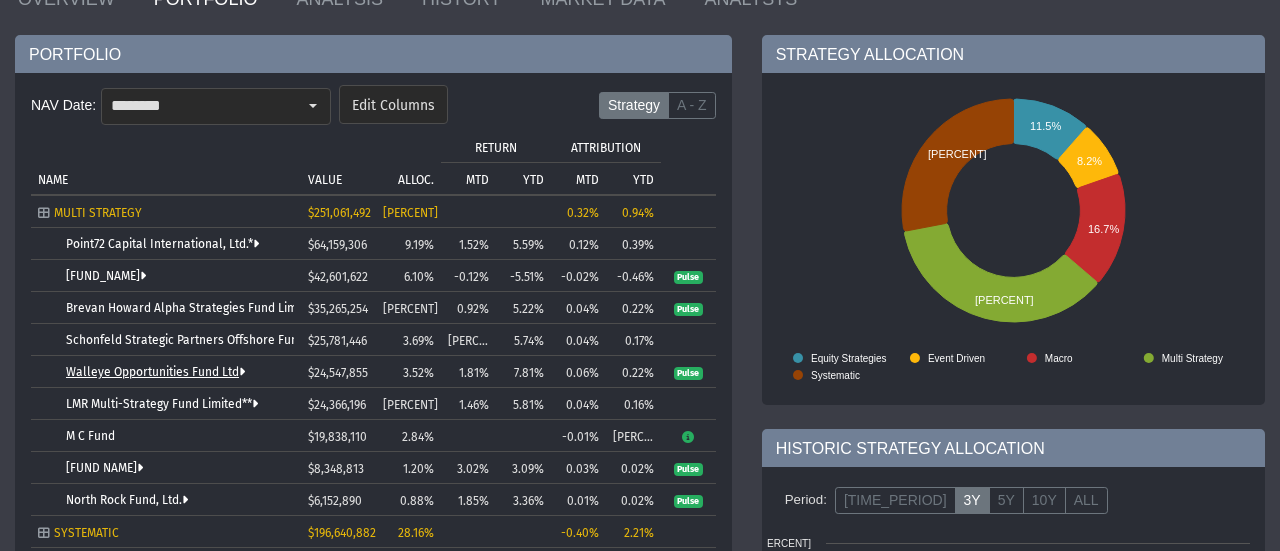 click on "Walleye Opportunities Fund Ltd" at bounding box center [155, 372] 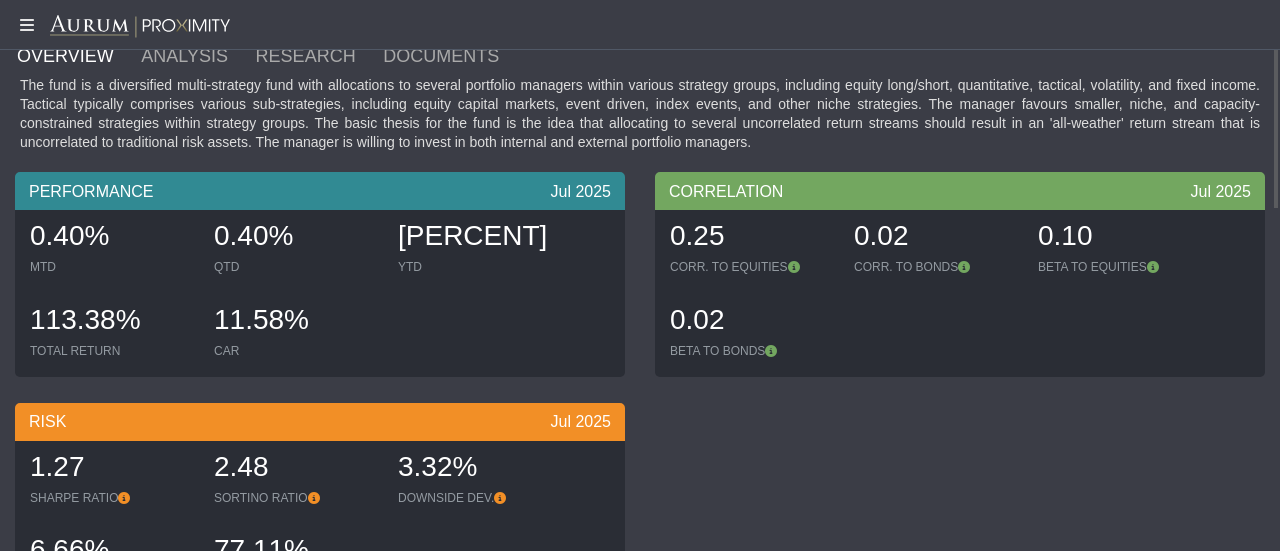 scroll, scrollTop: 0, scrollLeft: 0, axis: both 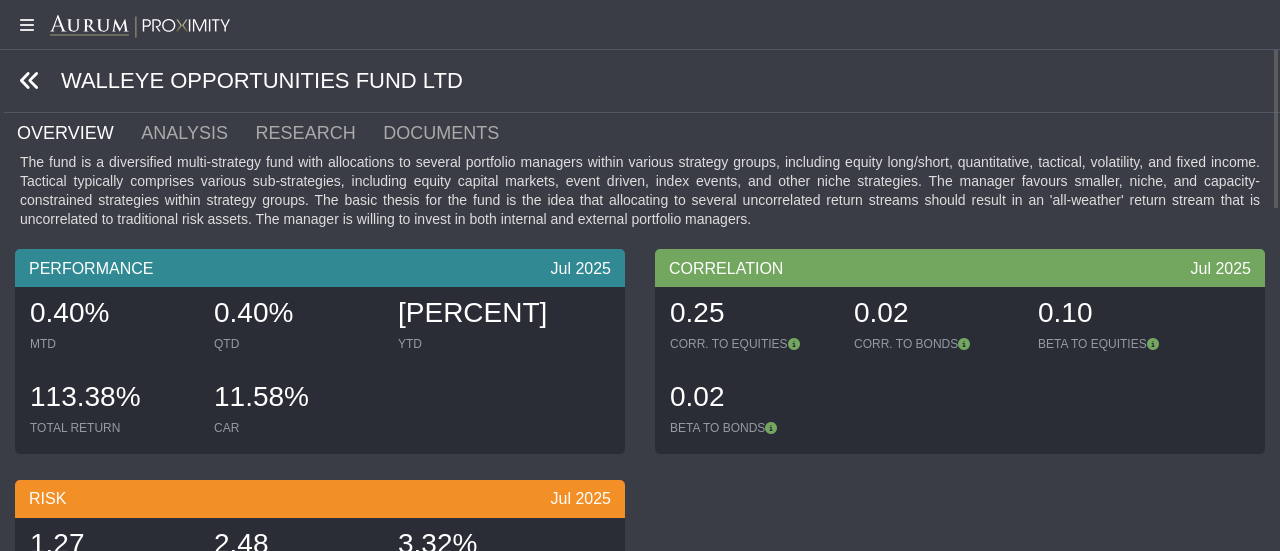 click 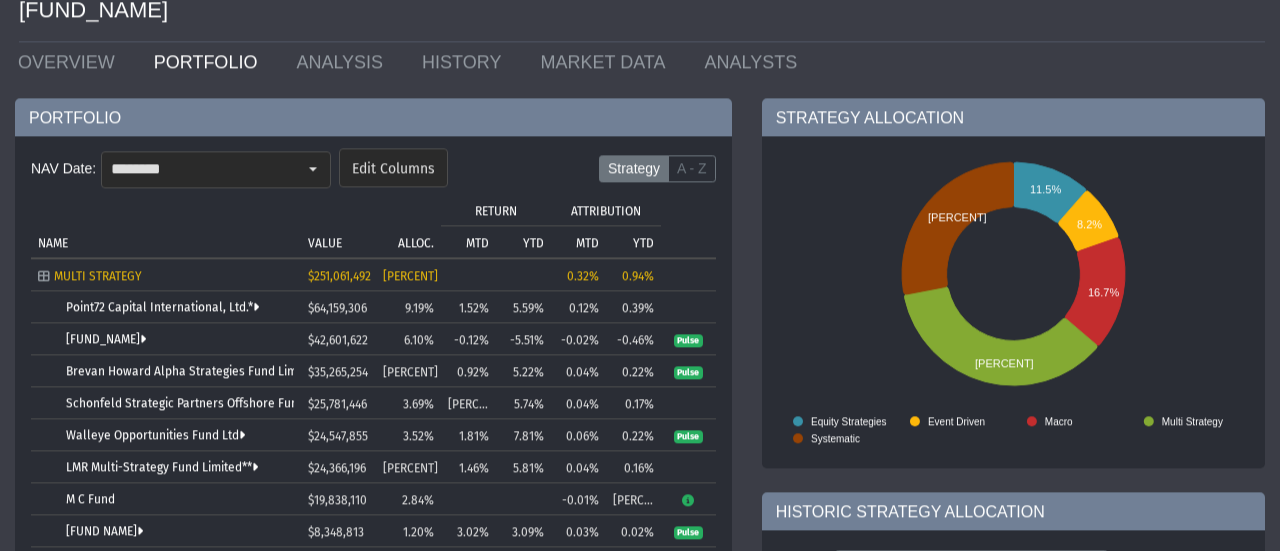 scroll, scrollTop: 0, scrollLeft: 0, axis: both 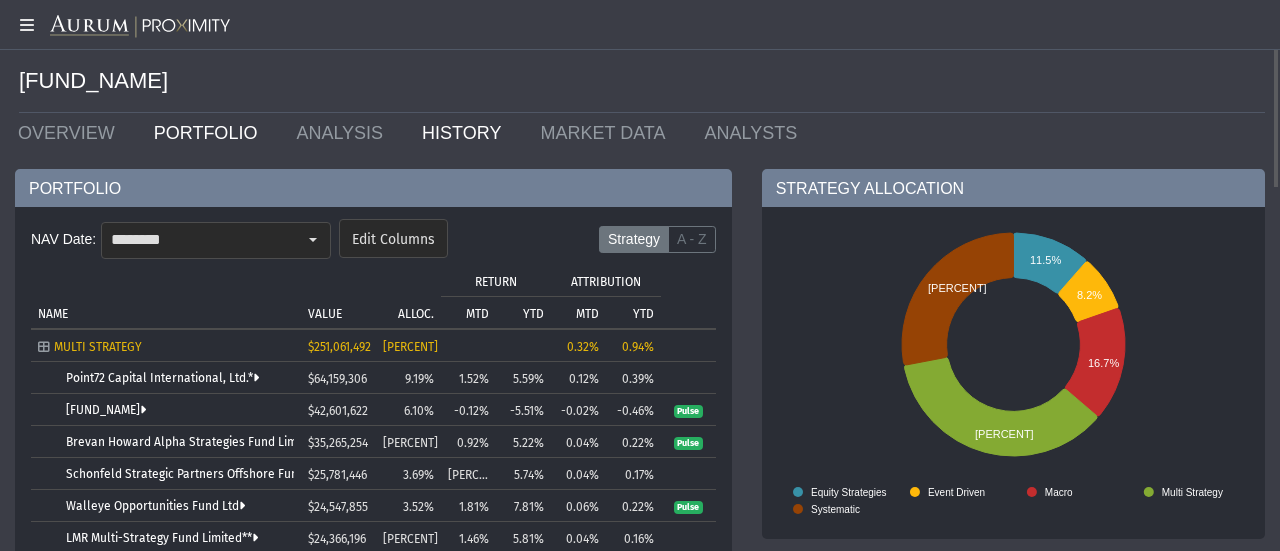 click on "HISTORY" 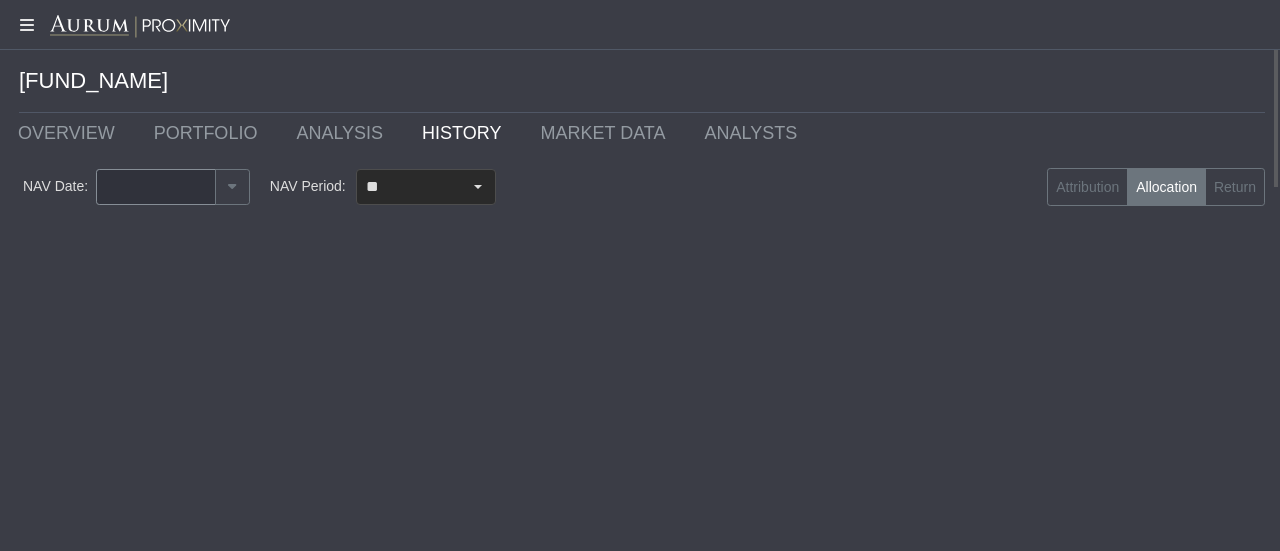 type on "********" 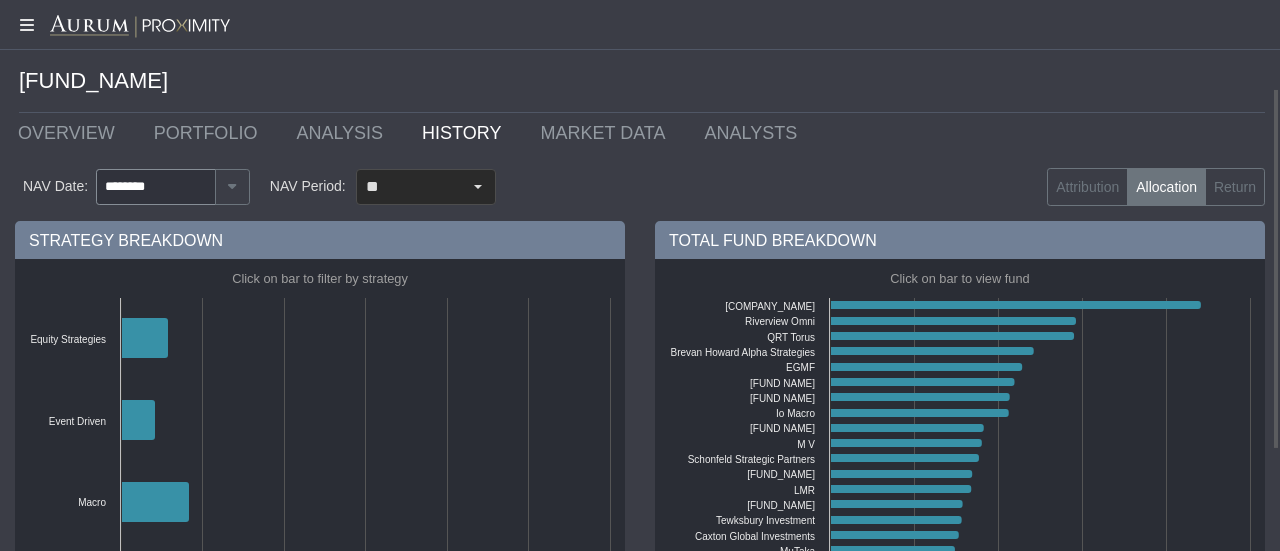 scroll, scrollTop: 200, scrollLeft: 0, axis: vertical 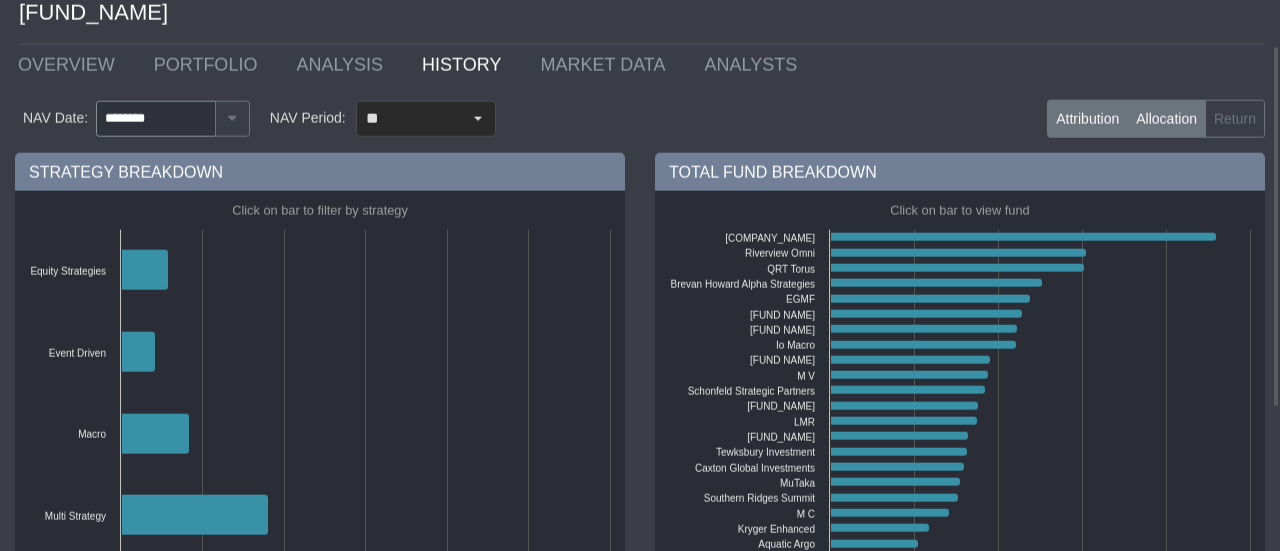 click on "Attribution" 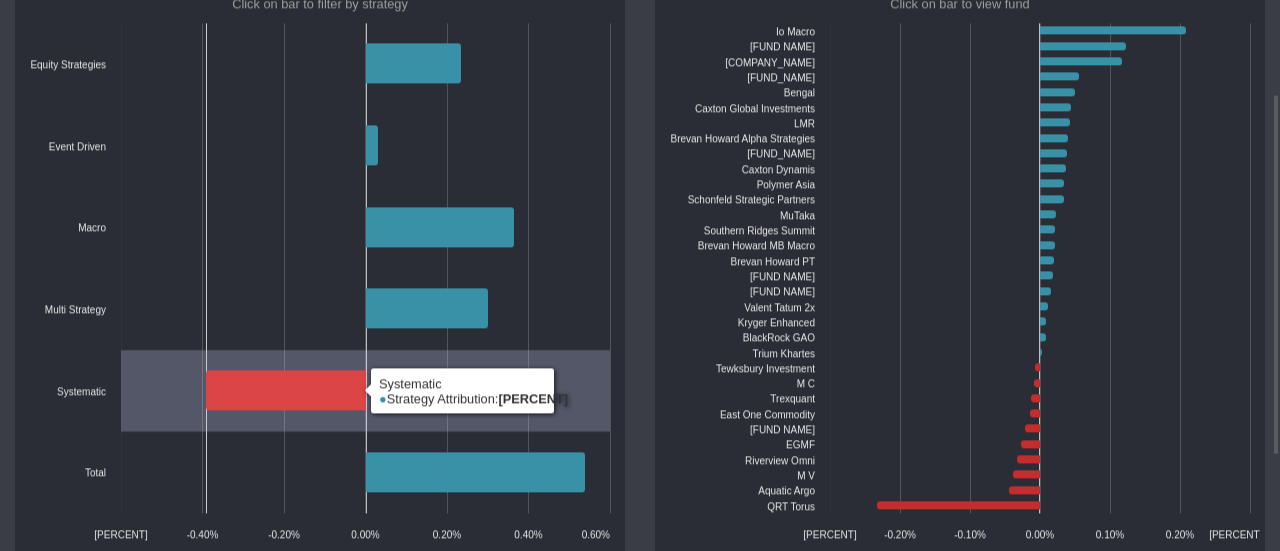 scroll, scrollTop: 142, scrollLeft: 0, axis: vertical 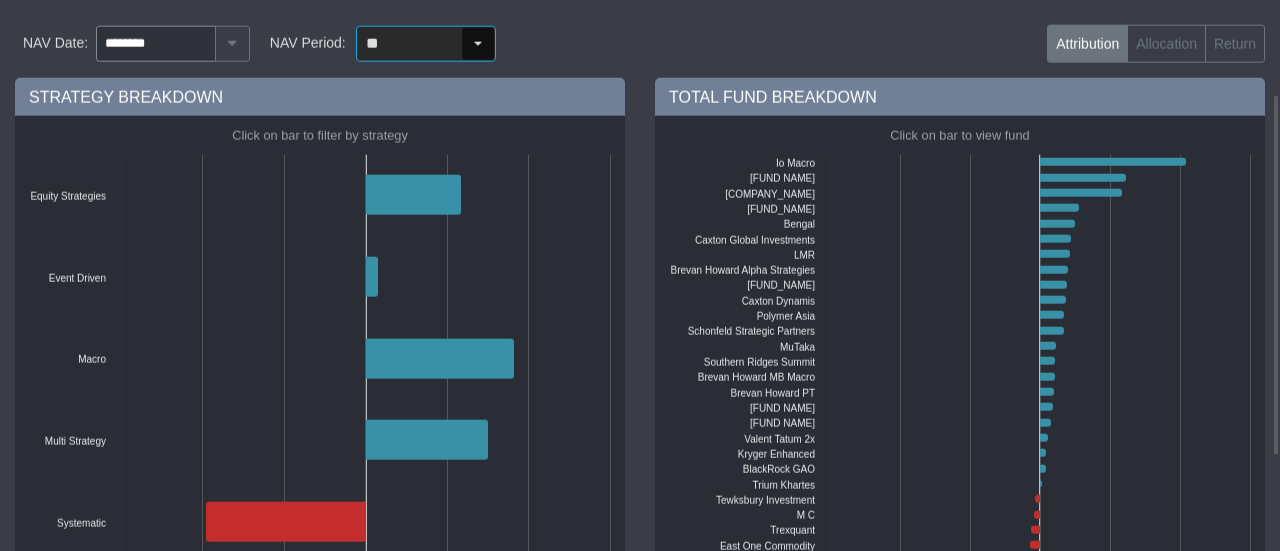 click 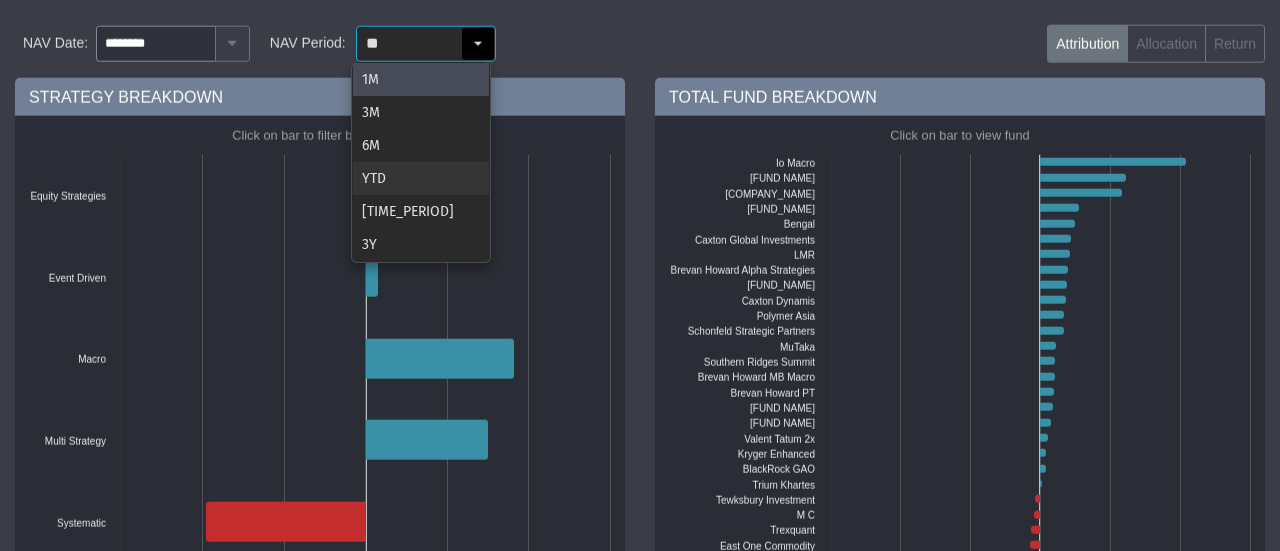 click on "YTD" at bounding box center [421, 178] 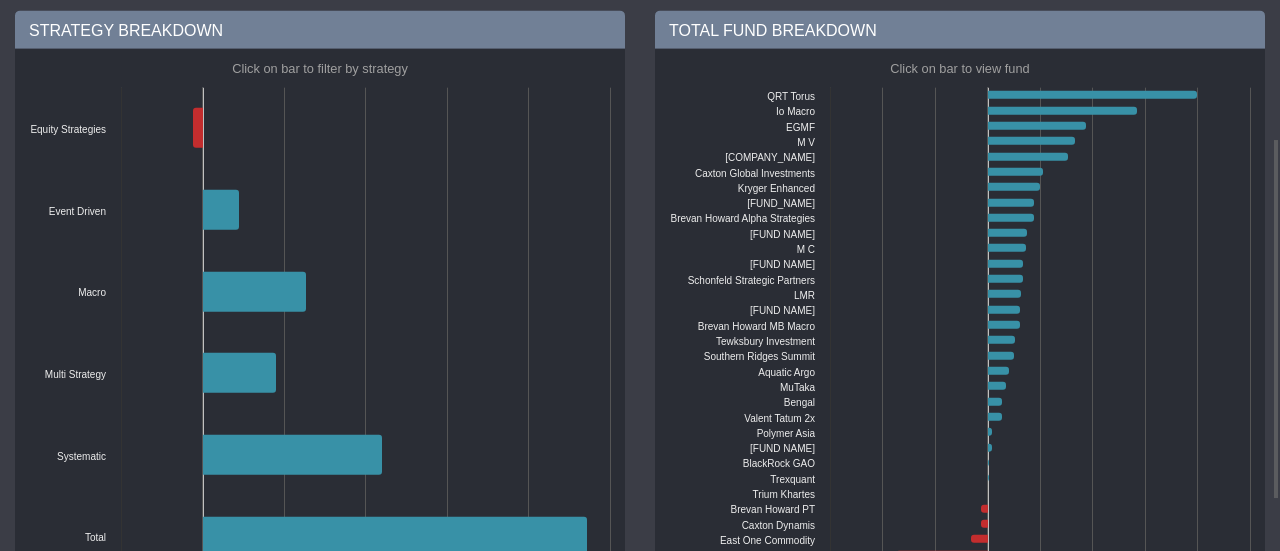 scroll, scrollTop: 278, scrollLeft: 0, axis: vertical 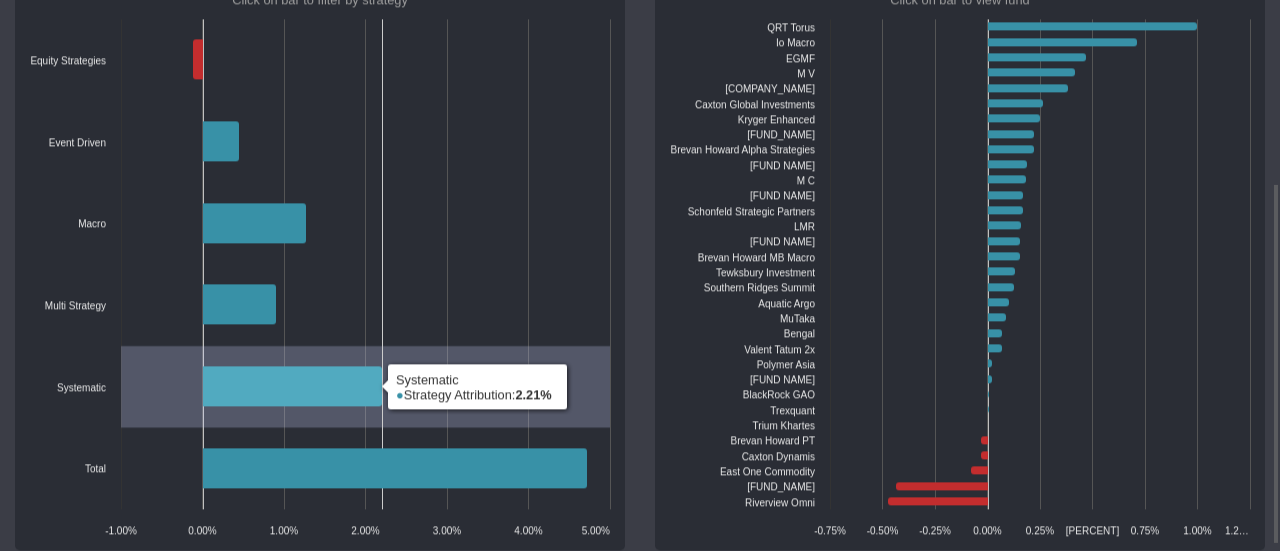 click 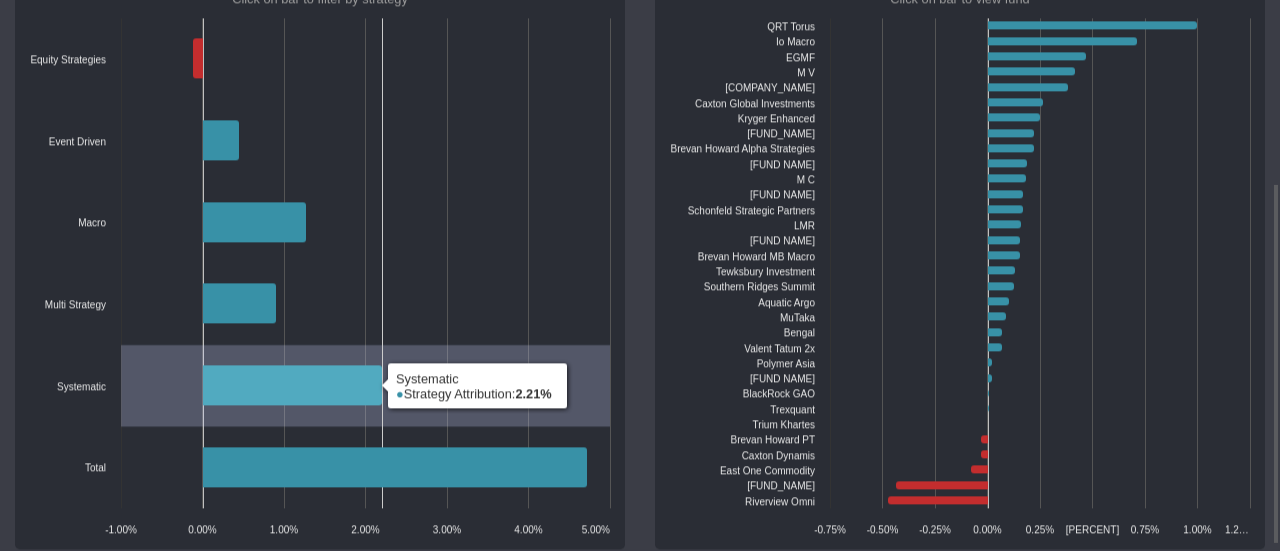click 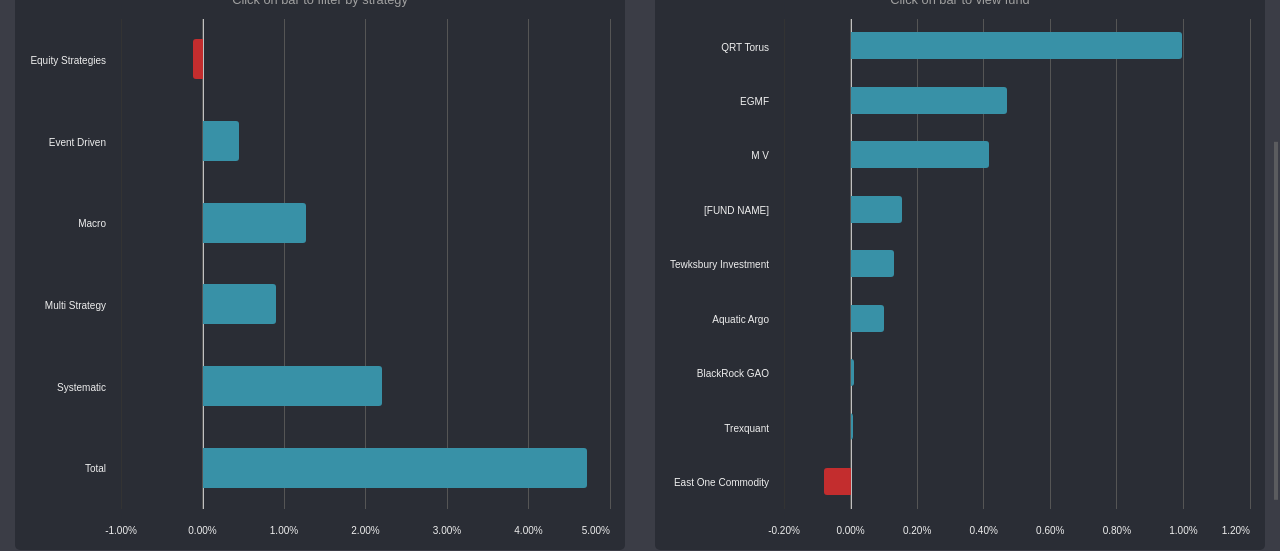 scroll, scrollTop: 213, scrollLeft: 0, axis: vertical 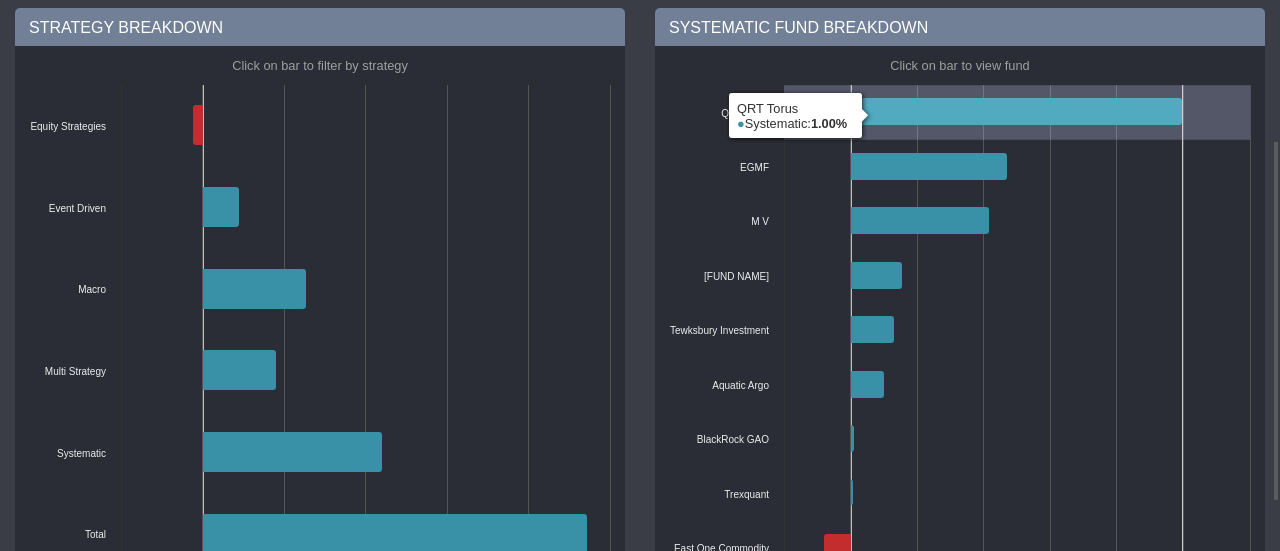 click 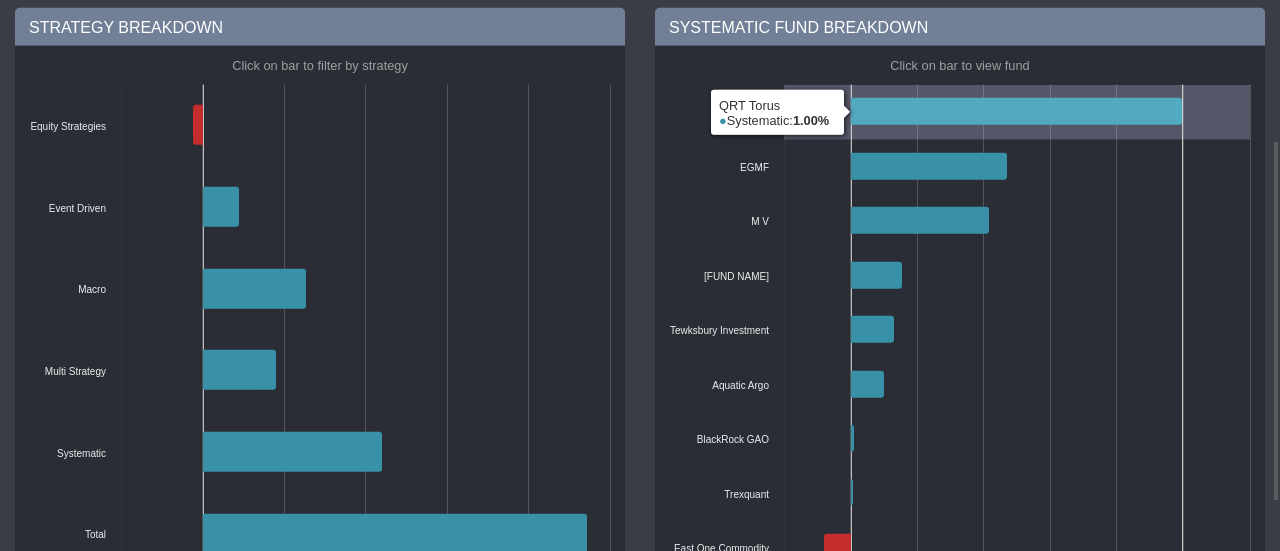 click 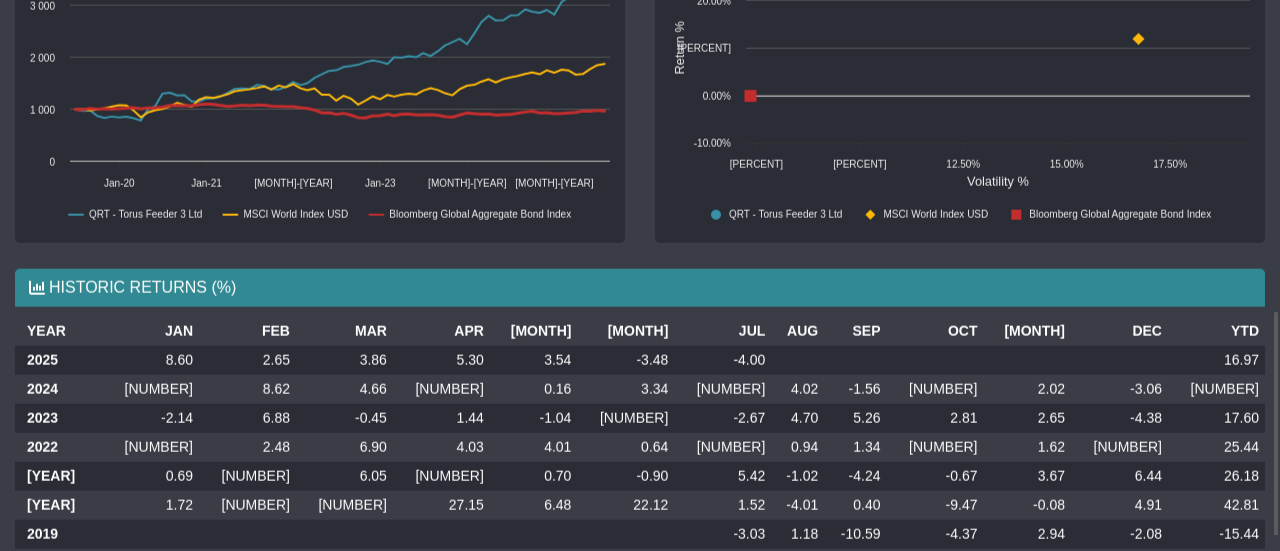 scroll, scrollTop: 787, scrollLeft: 0, axis: vertical 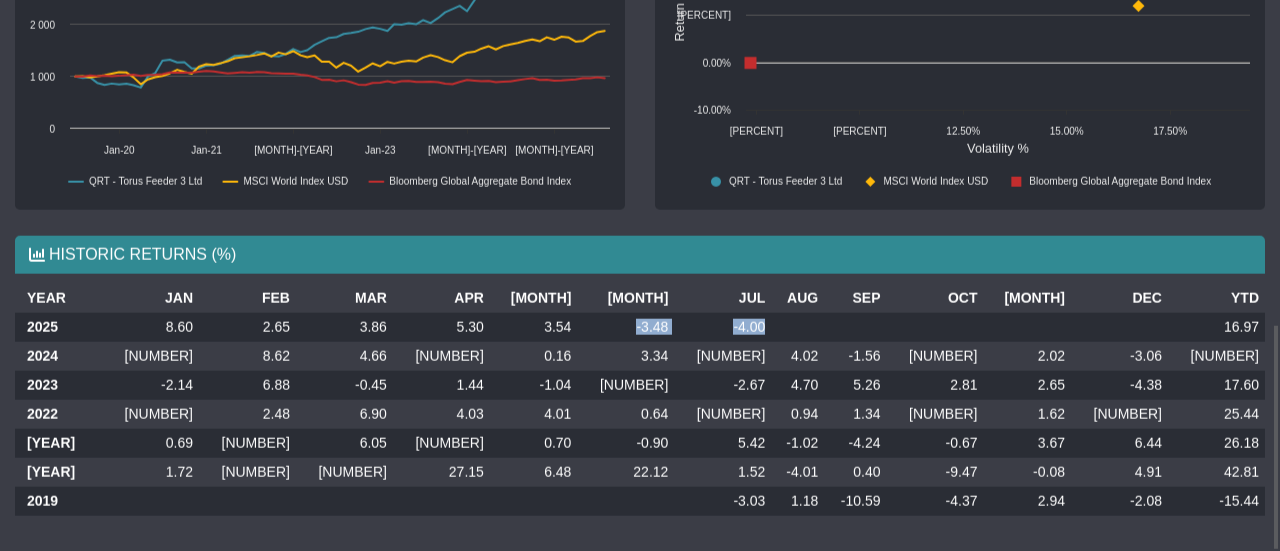 drag, startPoint x: 599, startPoint y: 319, endPoint x: 740, endPoint y: 325, distance: 141.12761 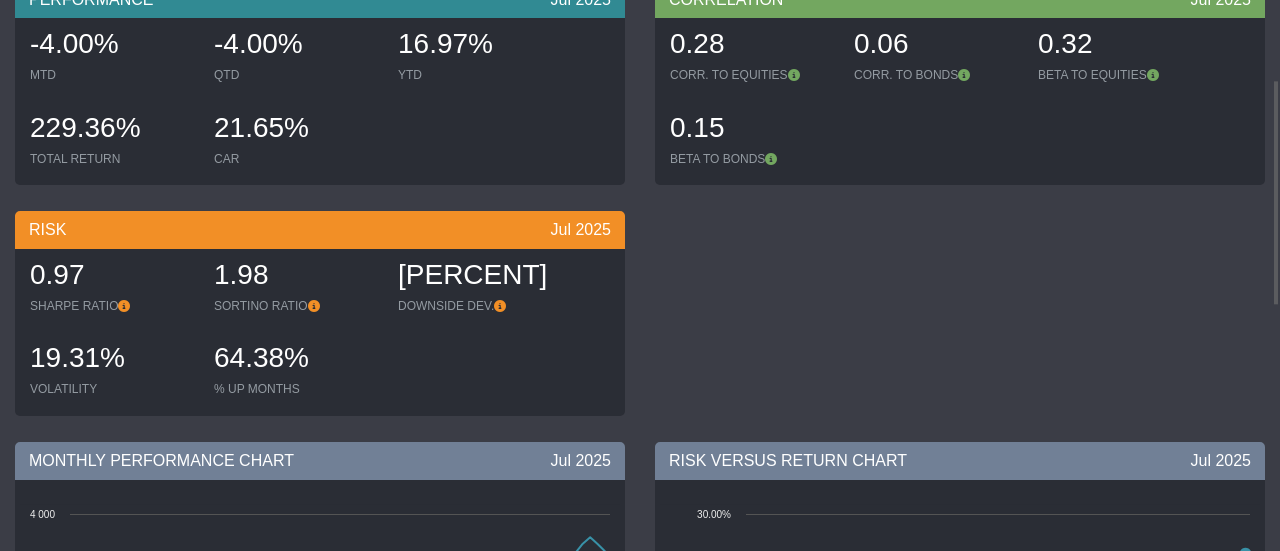 scroll, scrollTop: 0, scrollLeft: 0, axis: both 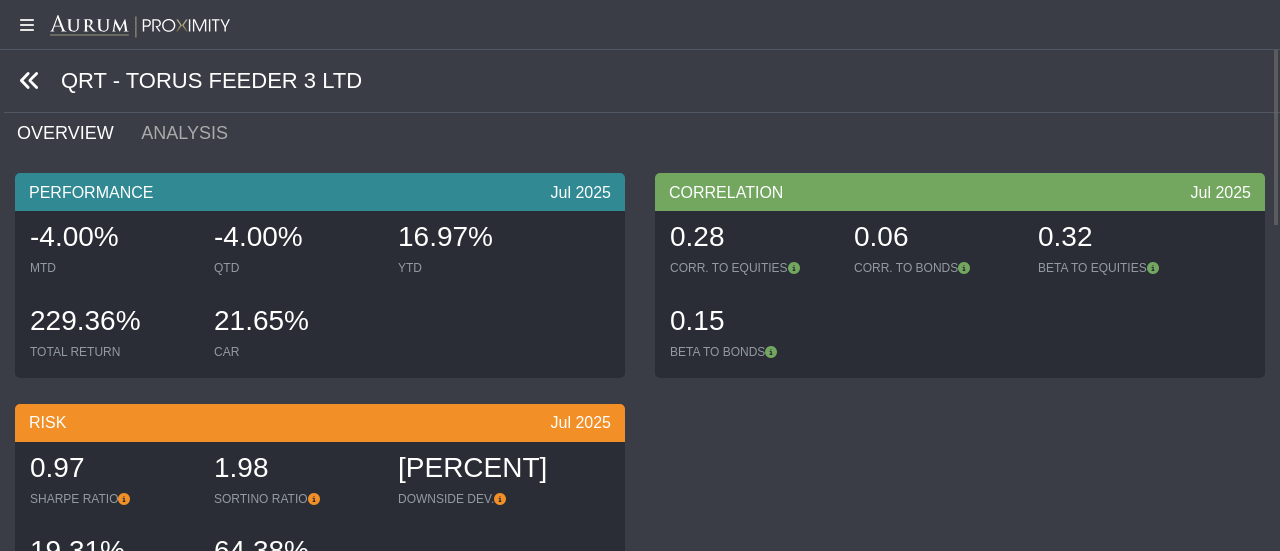 click 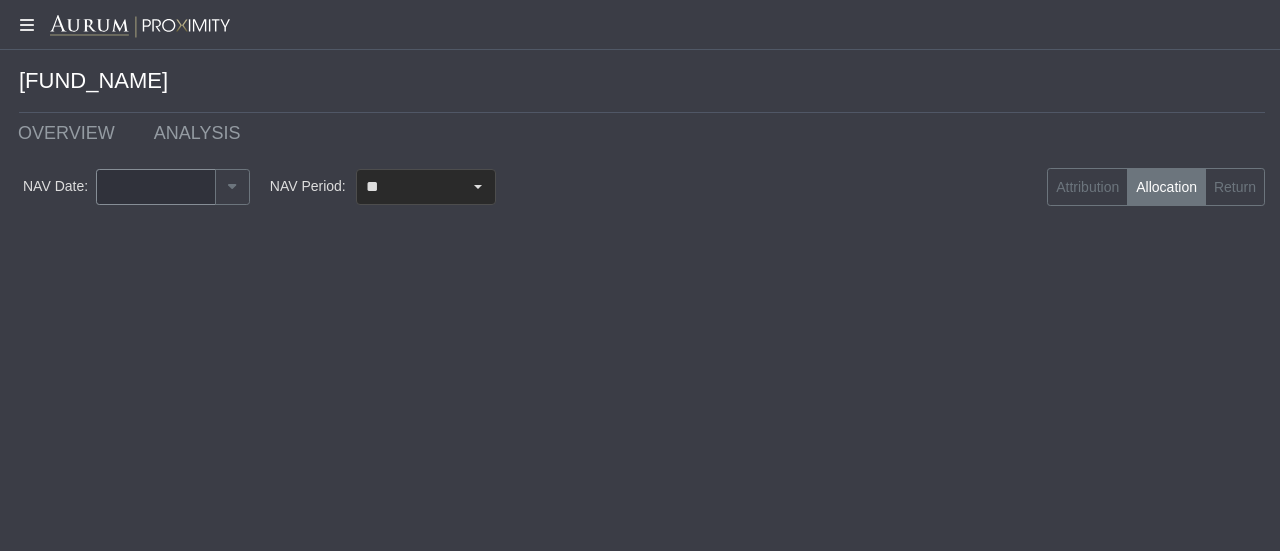 type on "********" 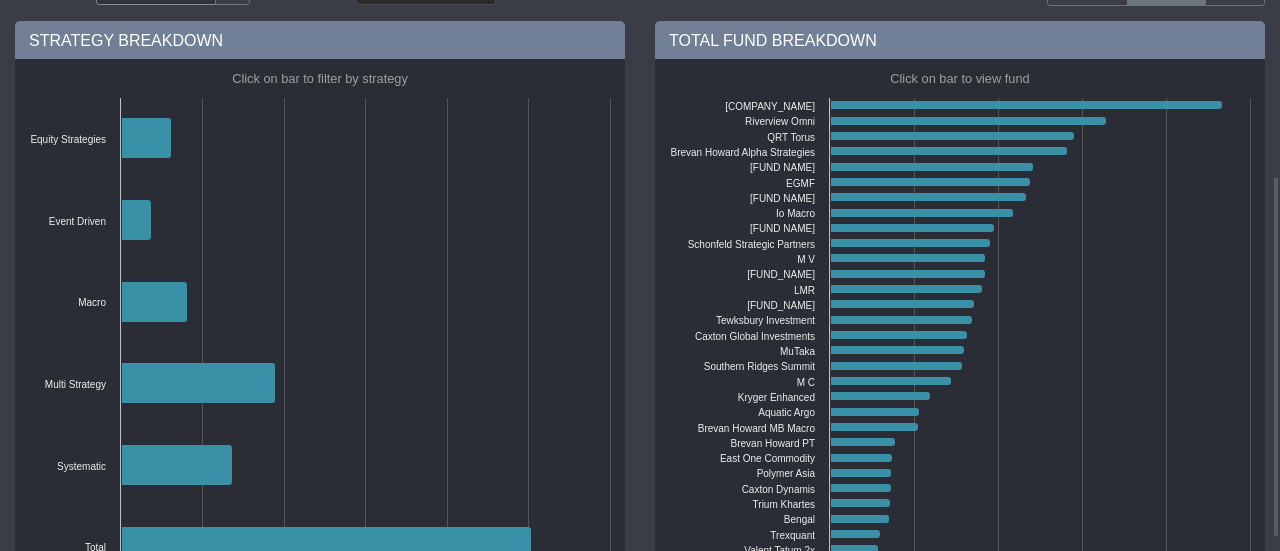 scroll, scrollTop: 268, scrollLeft: 0, axis: vertical 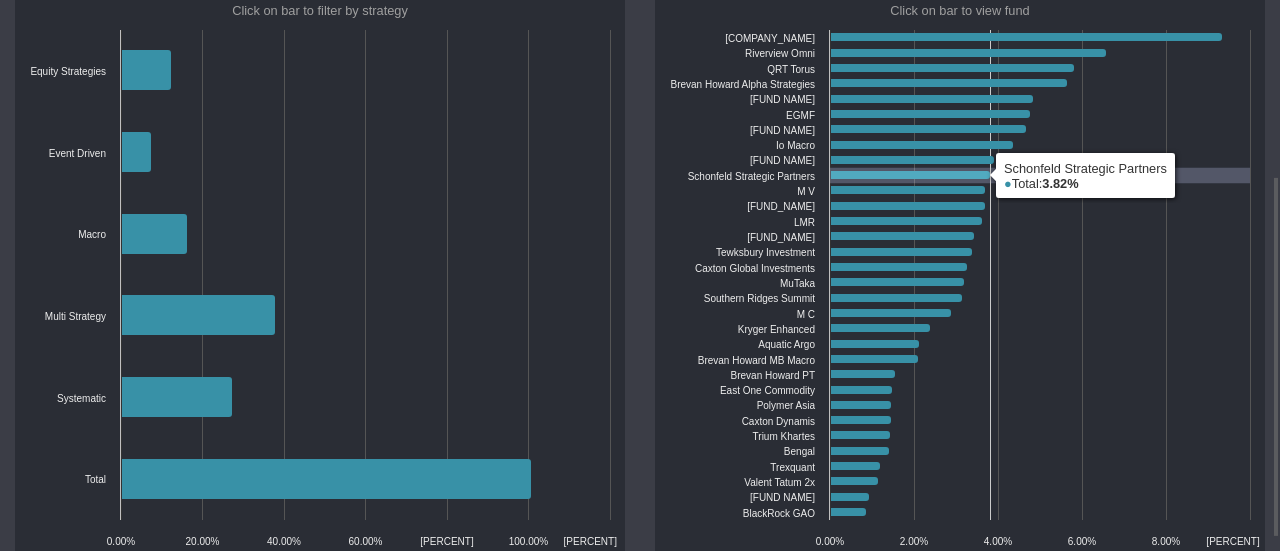click 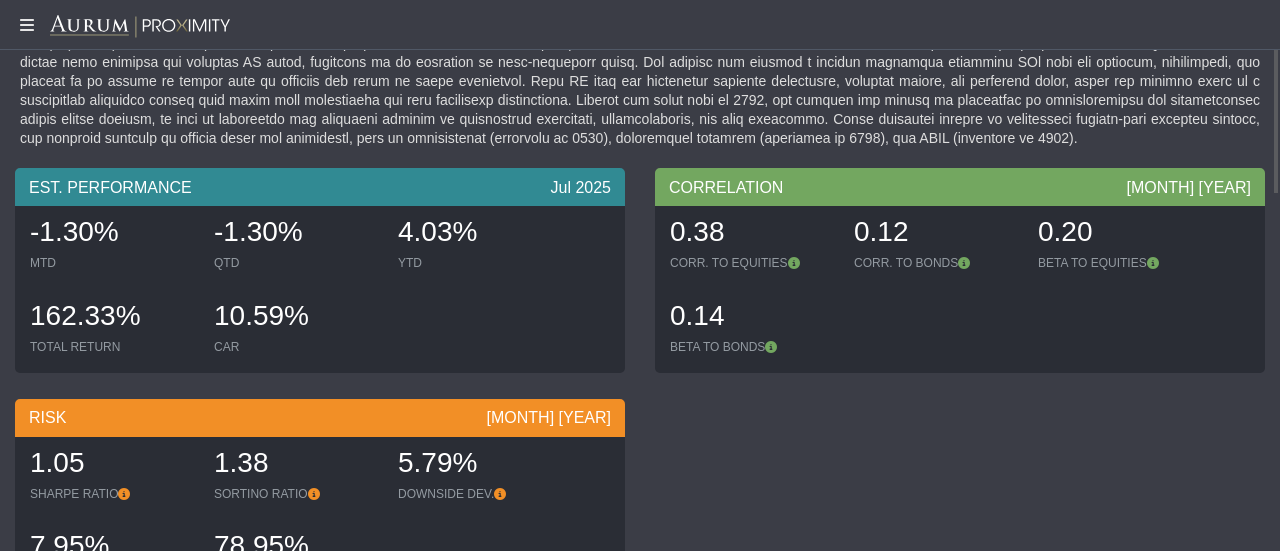 scroll, scrollTop: 0, scrollLeft: 0, axis: both 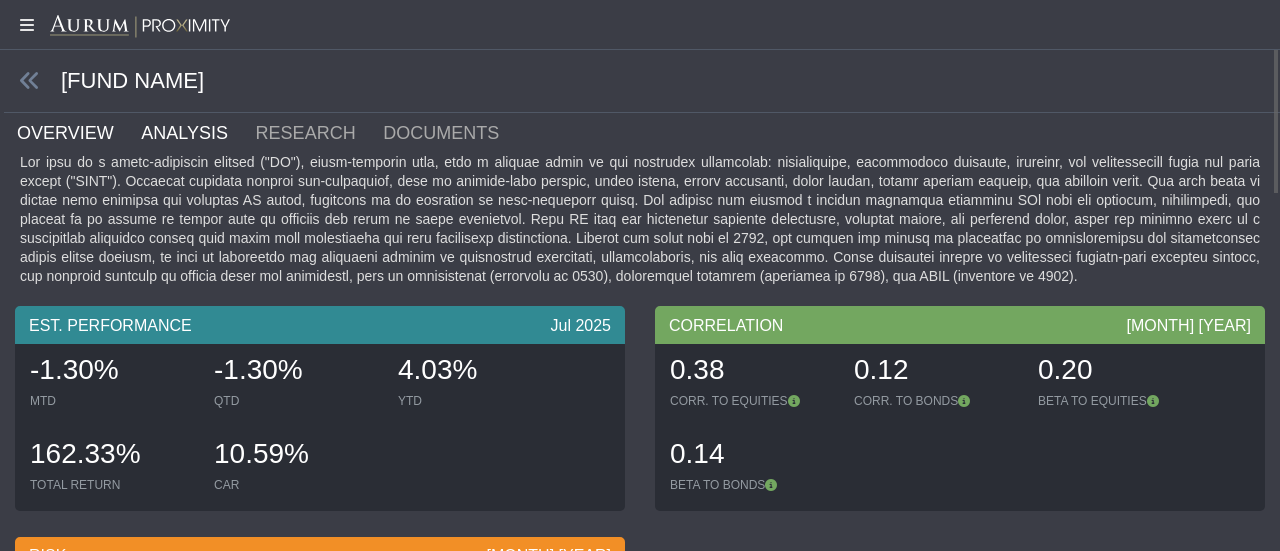 click on "ANALYSIS" 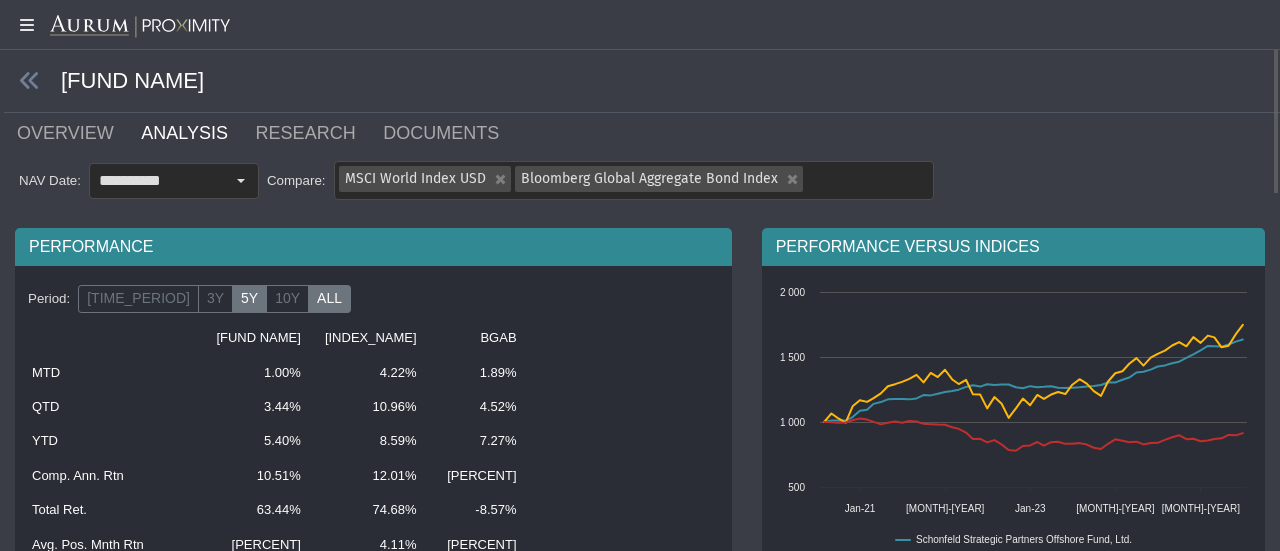 click on "ALL" at bounding box center (329, 299) 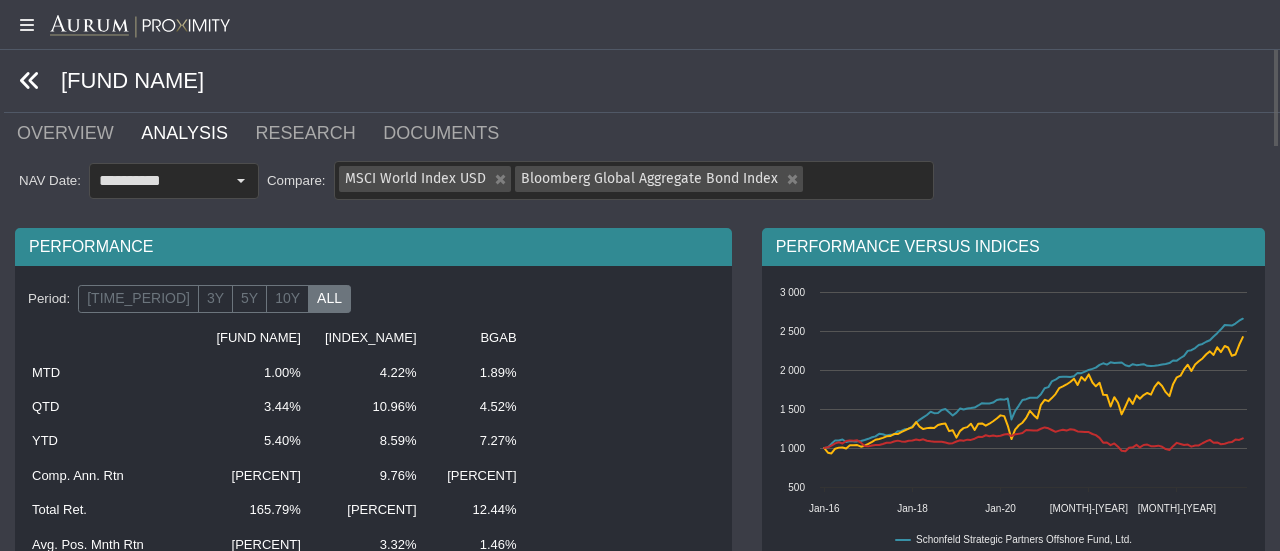 click 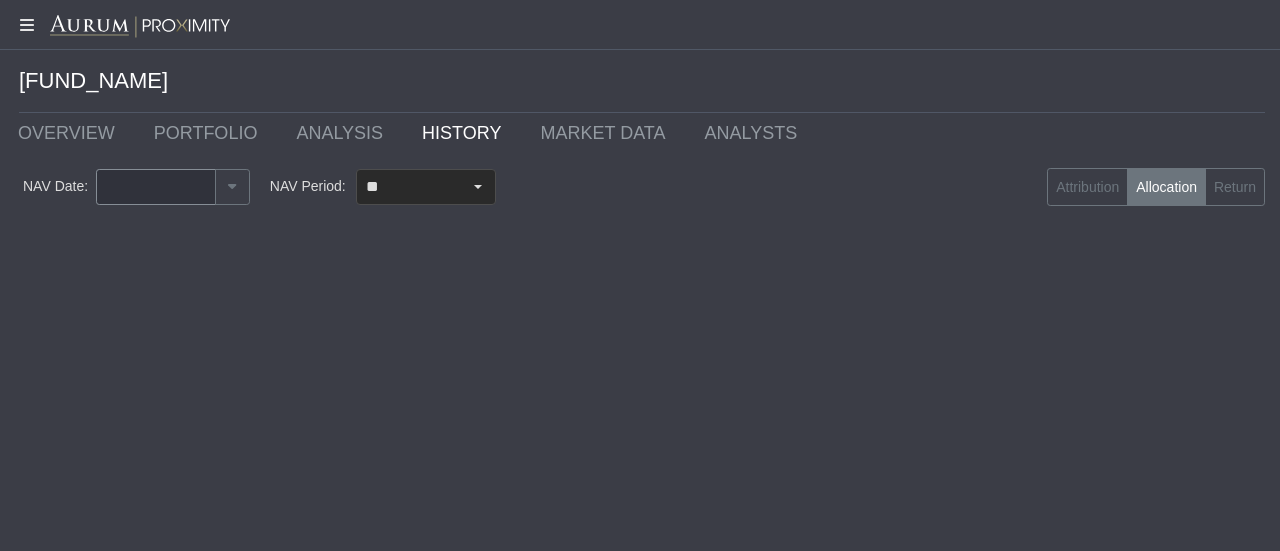 type on "********" 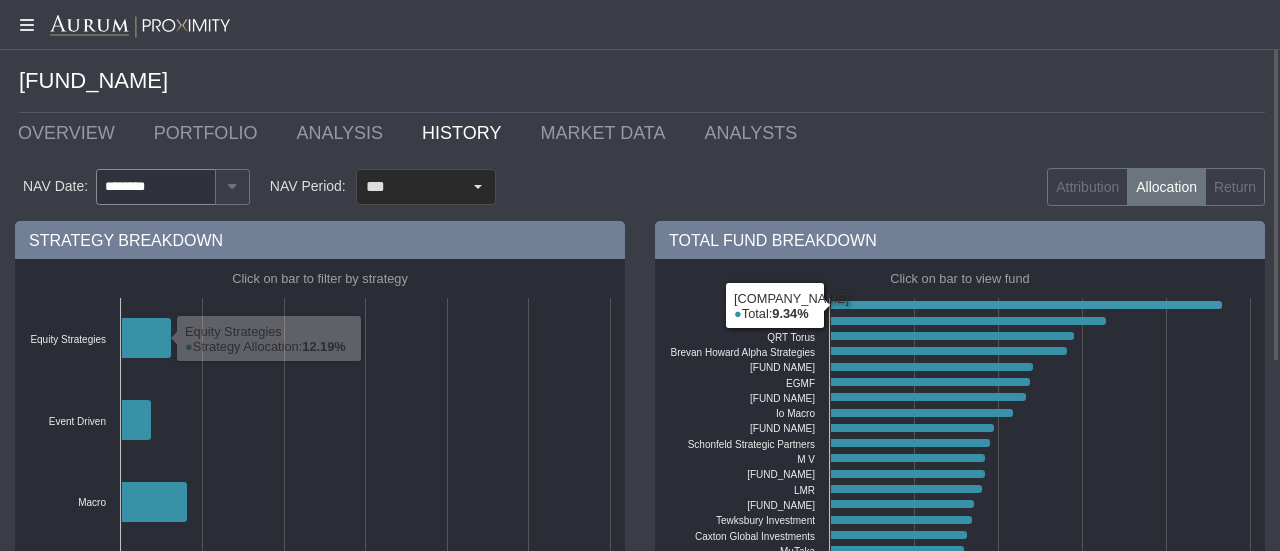 click 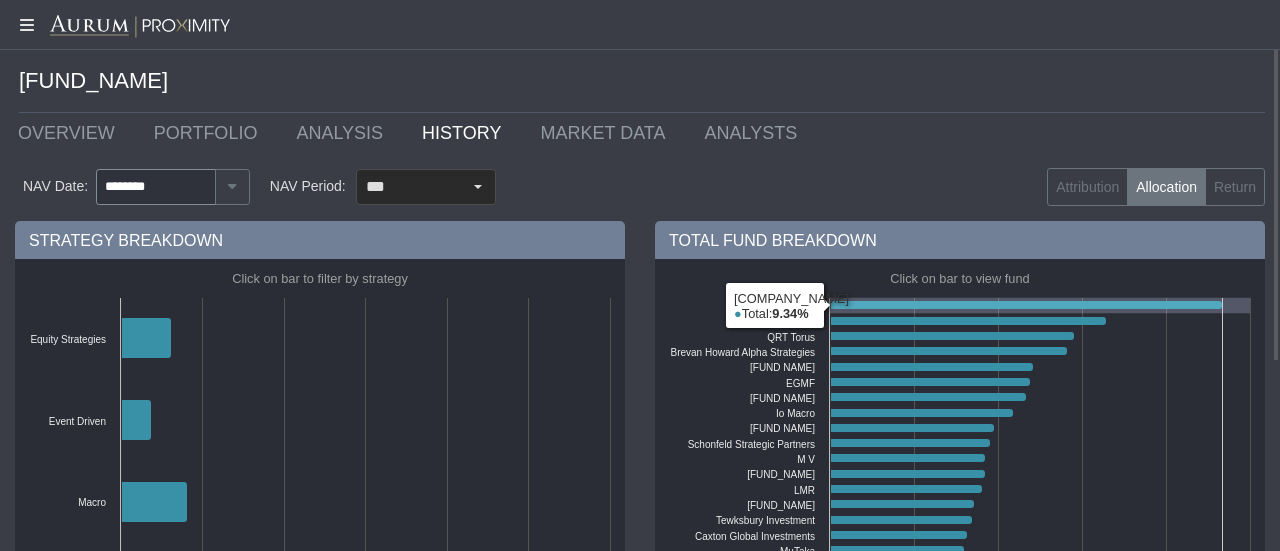 click 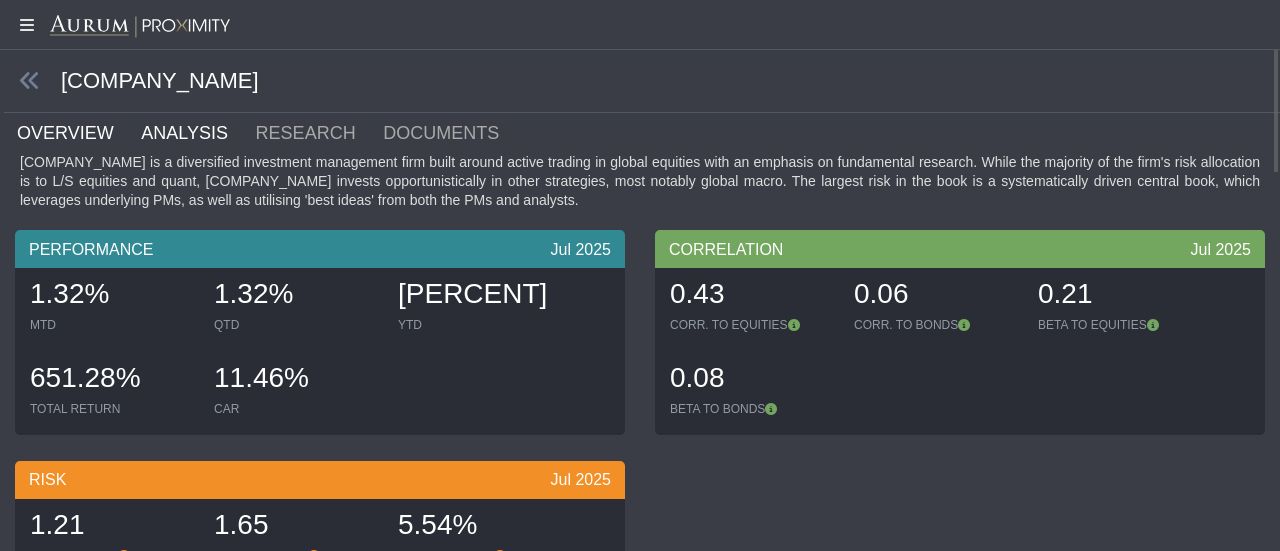 click on "ANALYSIS" 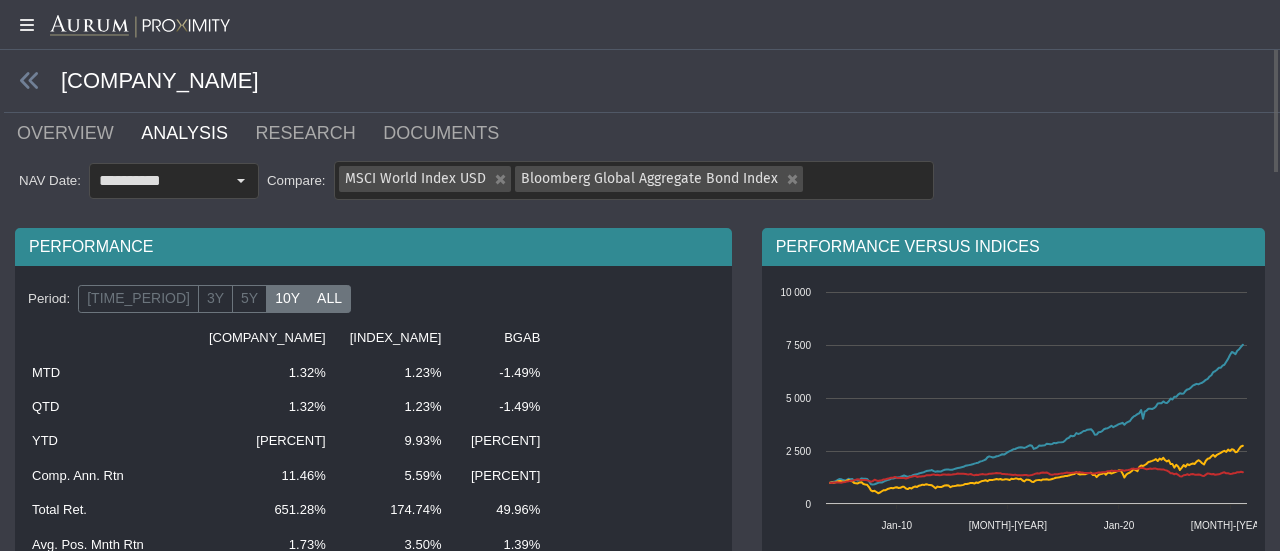 click on "10Y" at bounding box center [287, 299] 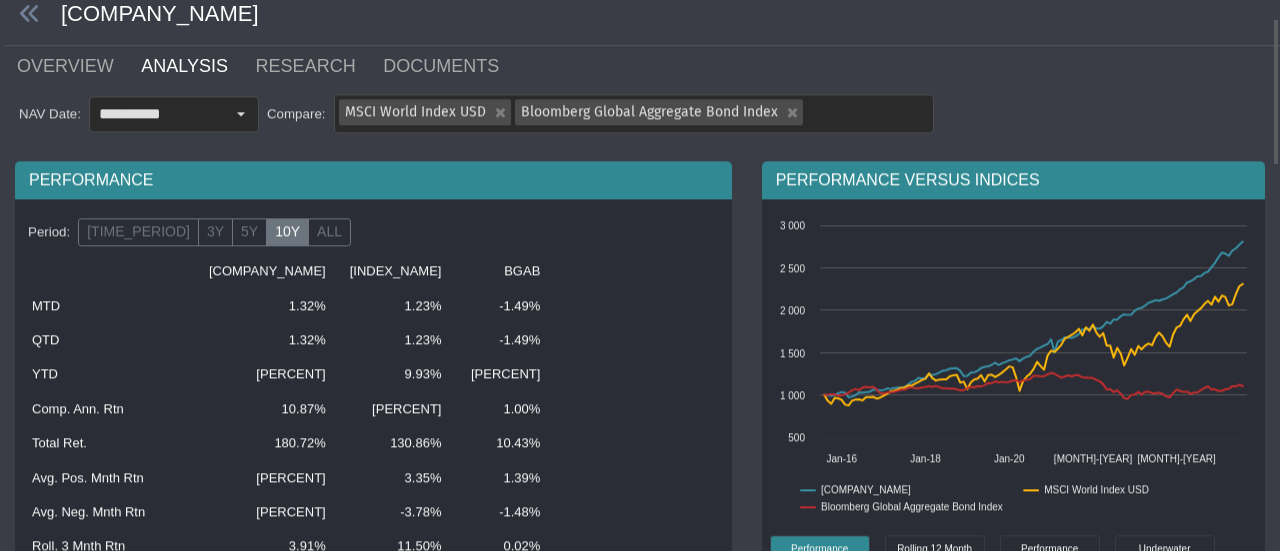 scroll, scrollTop: 0, scrollLeft: 0, axis: both 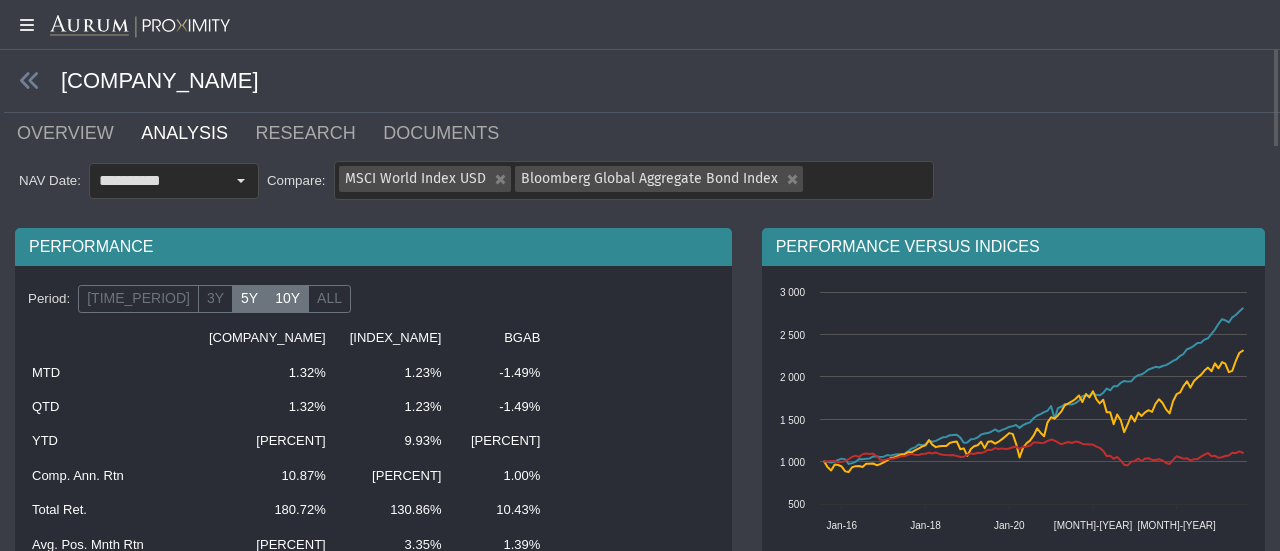 click on "5Y" at bounding box center [249, 299] 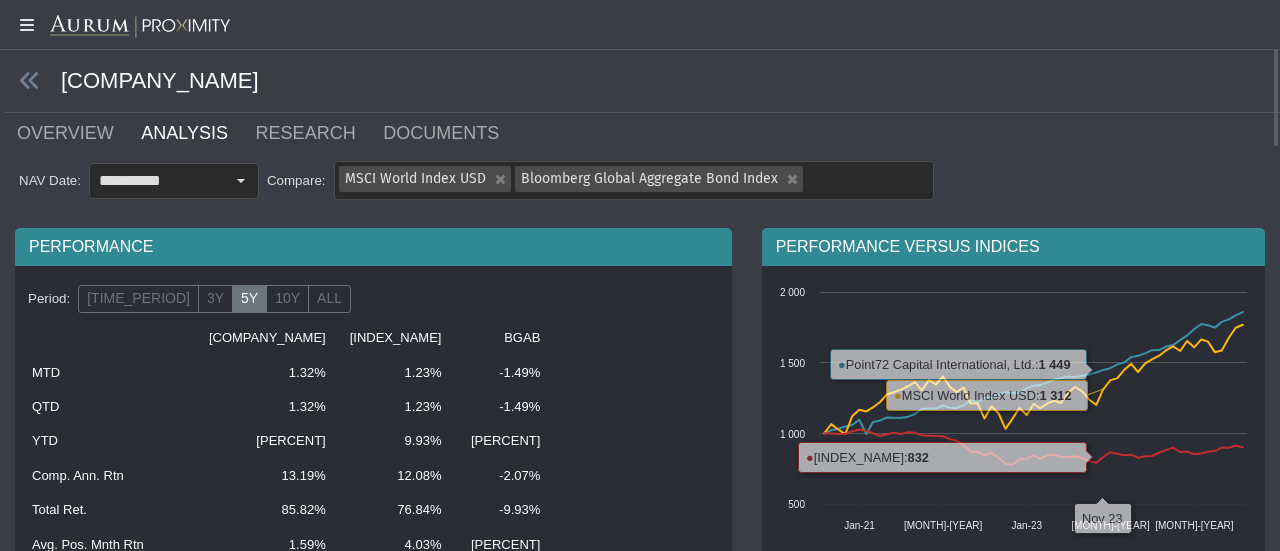click on "[COMPANY_NAME]" 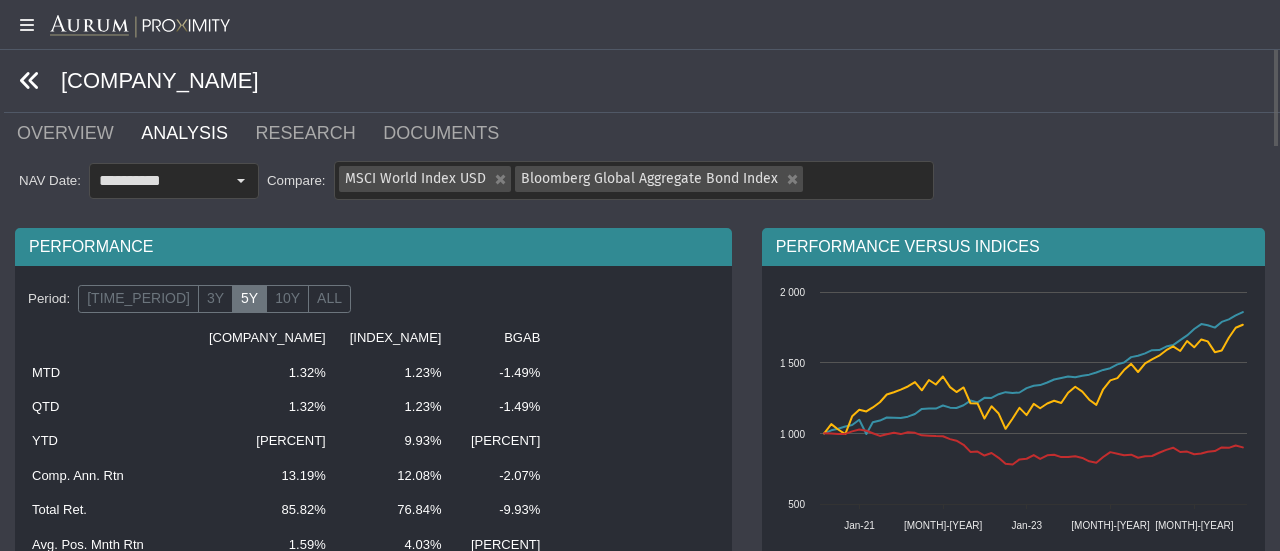 click 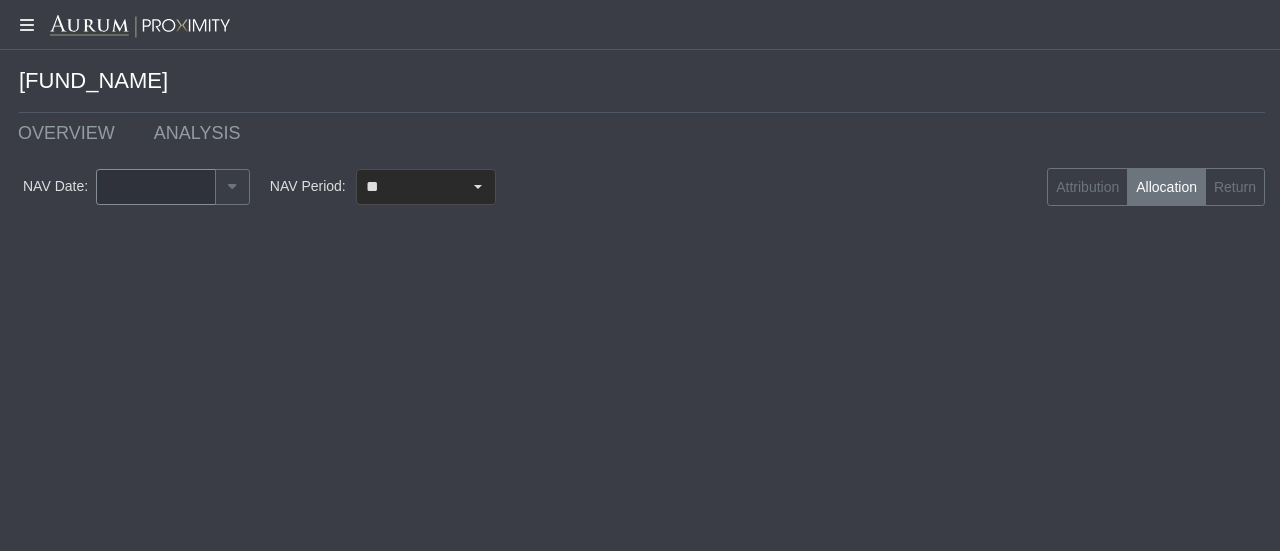 type on "********" 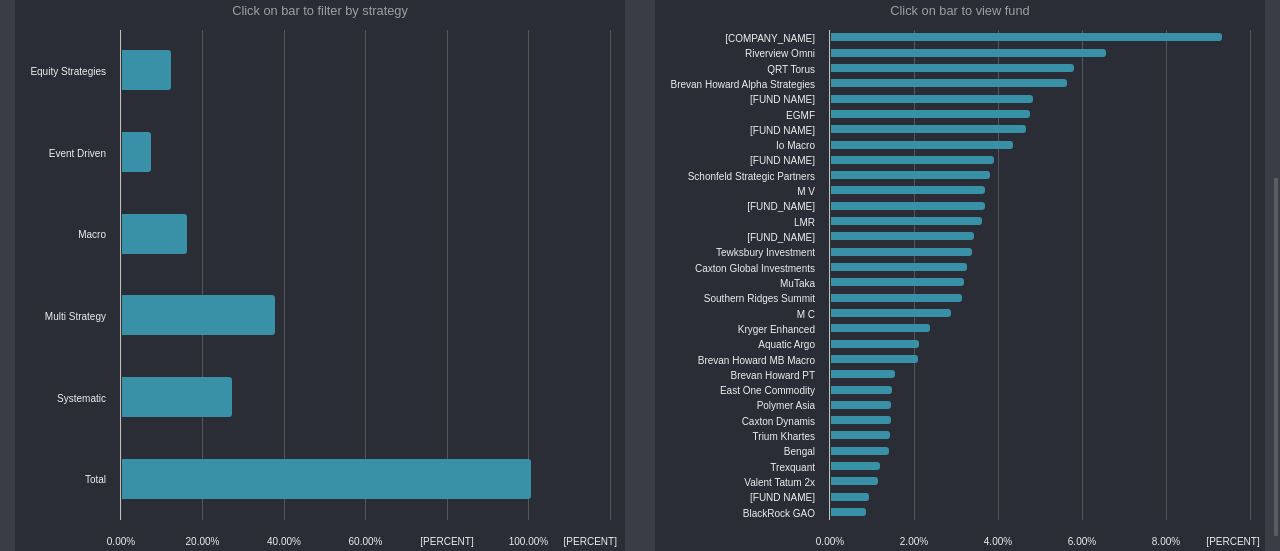 scroll, scrollTop: 201, scrollLeft: 0, axis: vertical 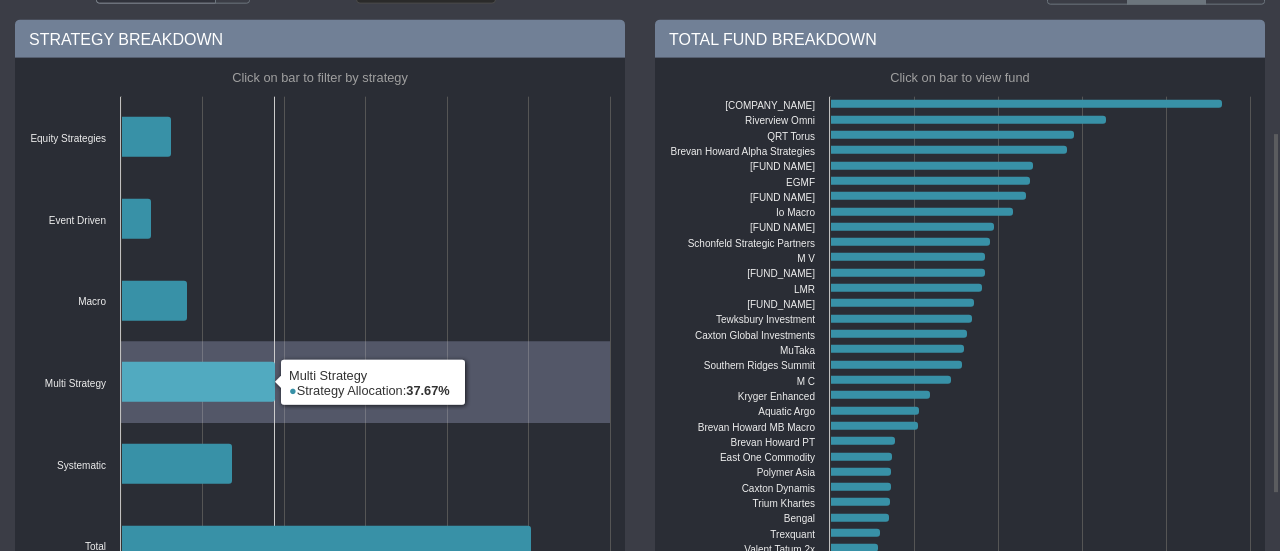 click 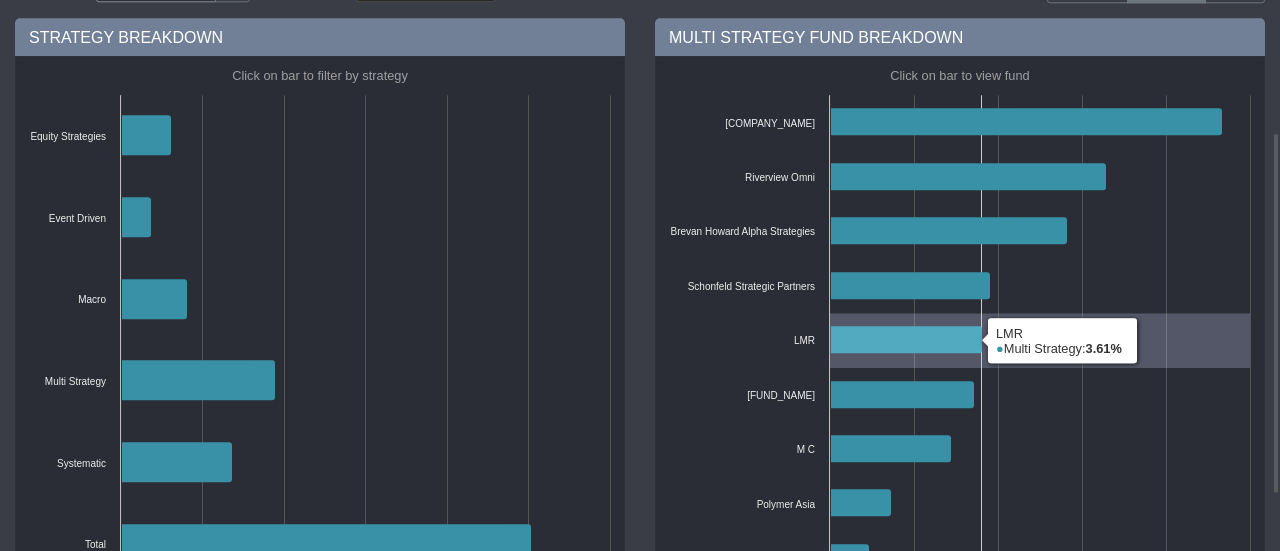 click 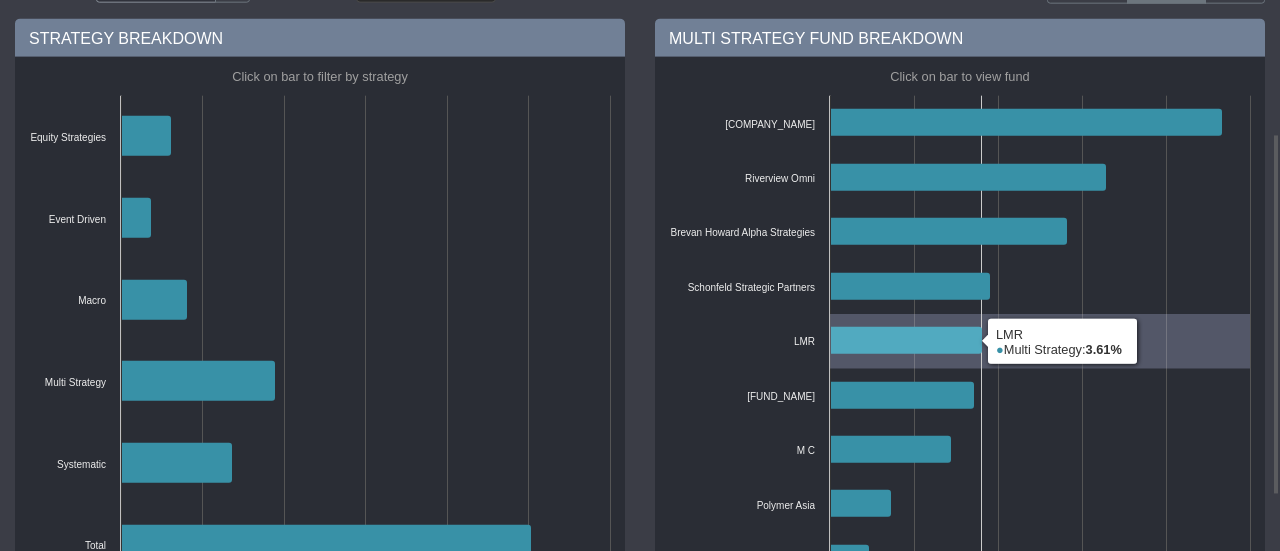 scroll, scrollTop: 203, scrollLeft: 0, axis: vertical 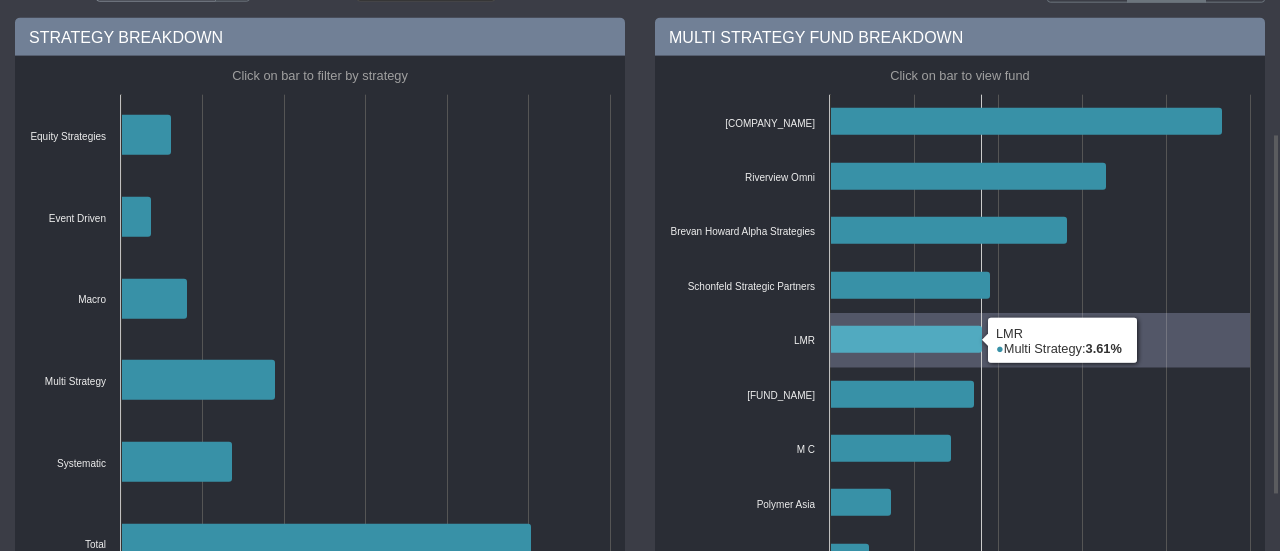 click 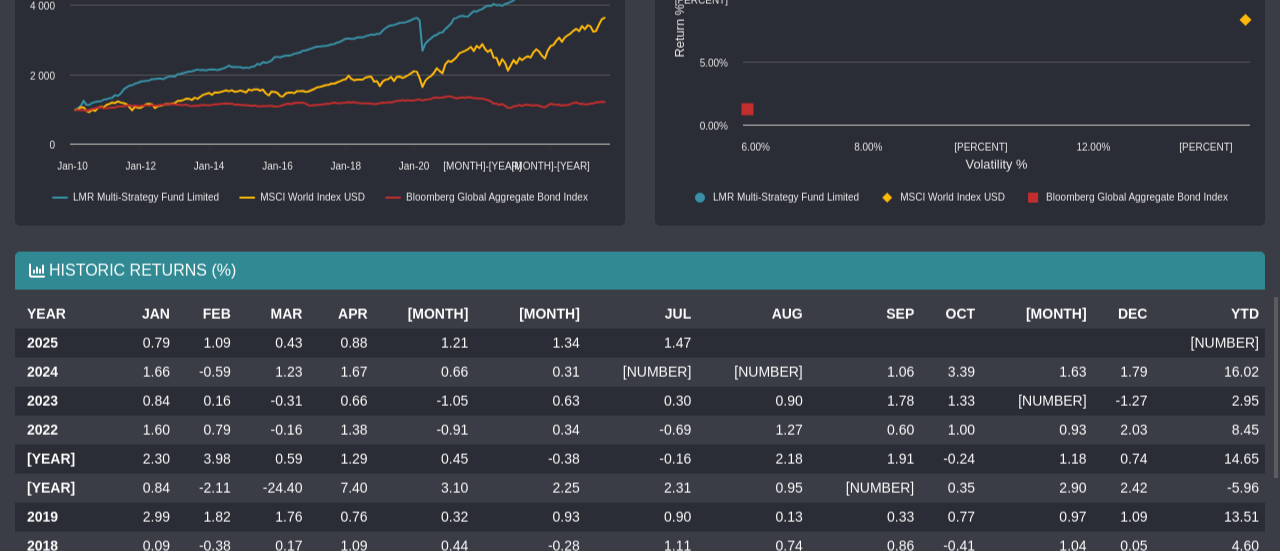 scroll, scrollTop: 876, scrollLeft: 0, axis: vertical 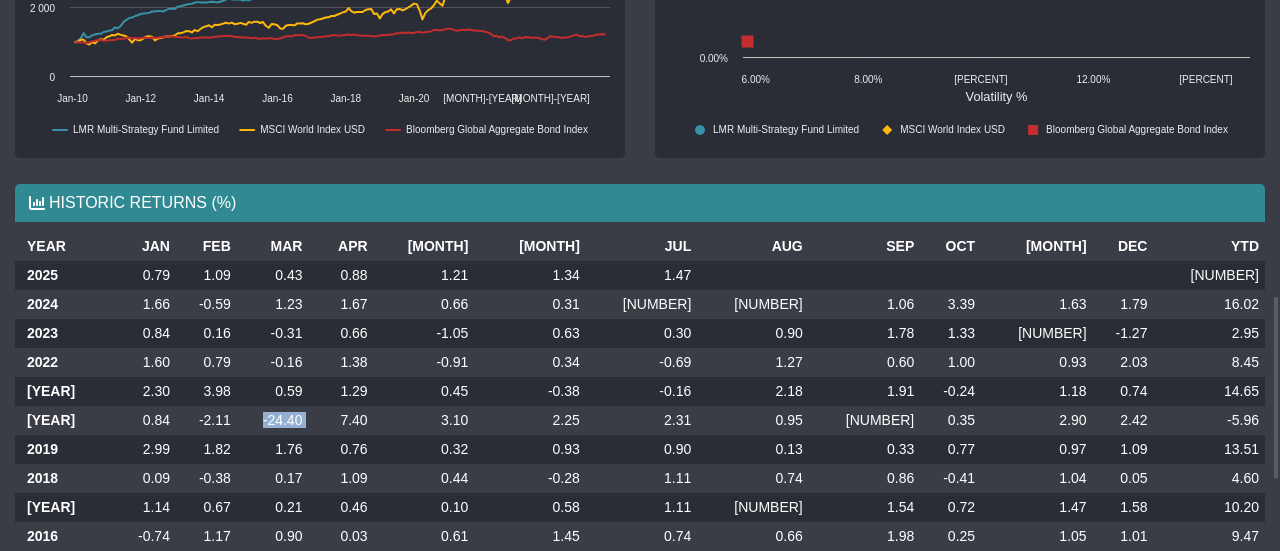 drag, startPoint x: 406, startPoint y: 423, endPoint x: 346, endPoint y: 412, distance: 61 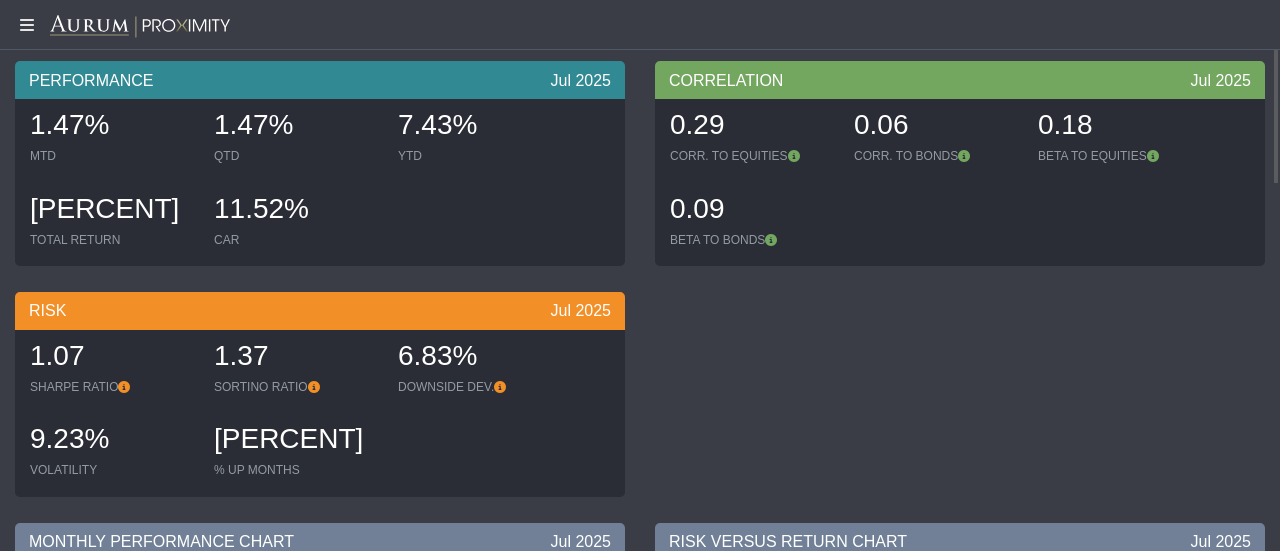 scroll, scrollTop: 0, scrollLeft: 0, axis: both 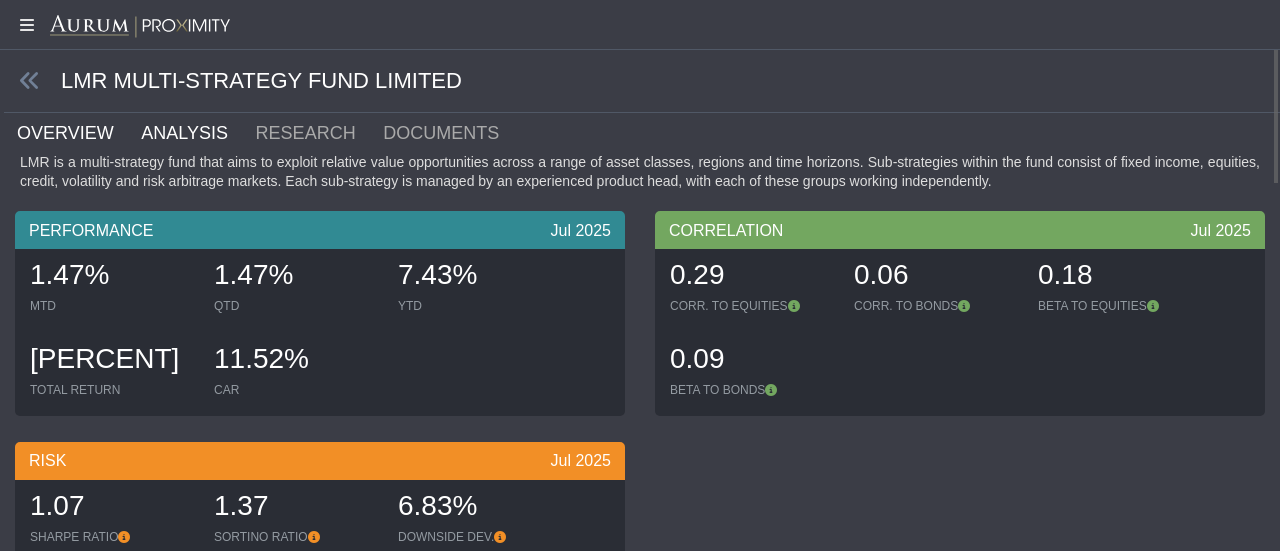 click on "ANALYSIS" 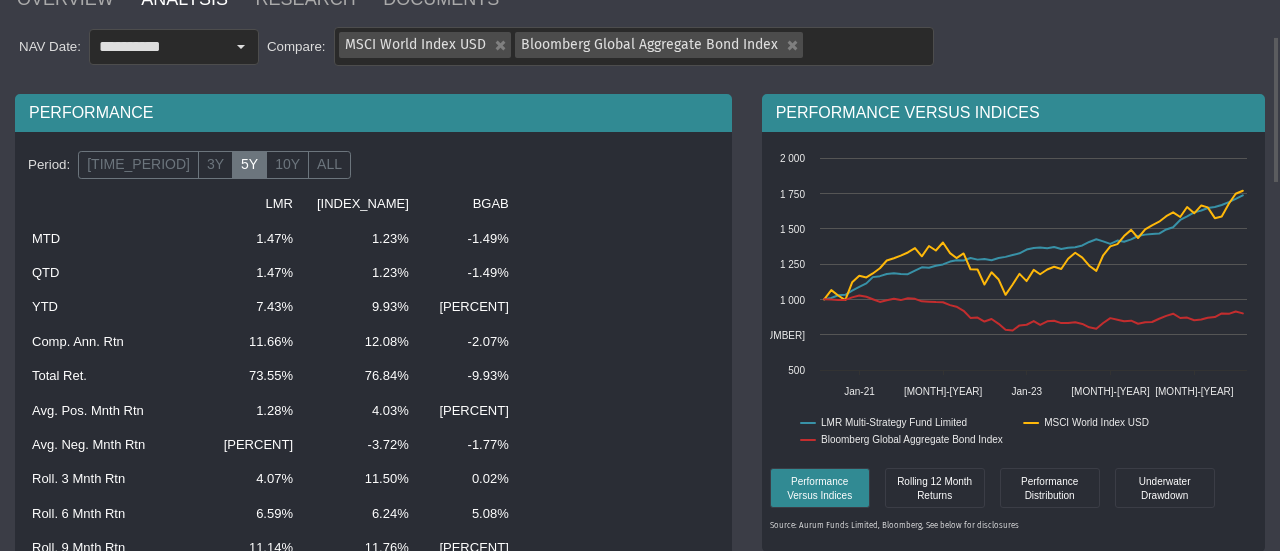 scroll, scrollTop: 1, scrollLeft: 0, axis: vertical 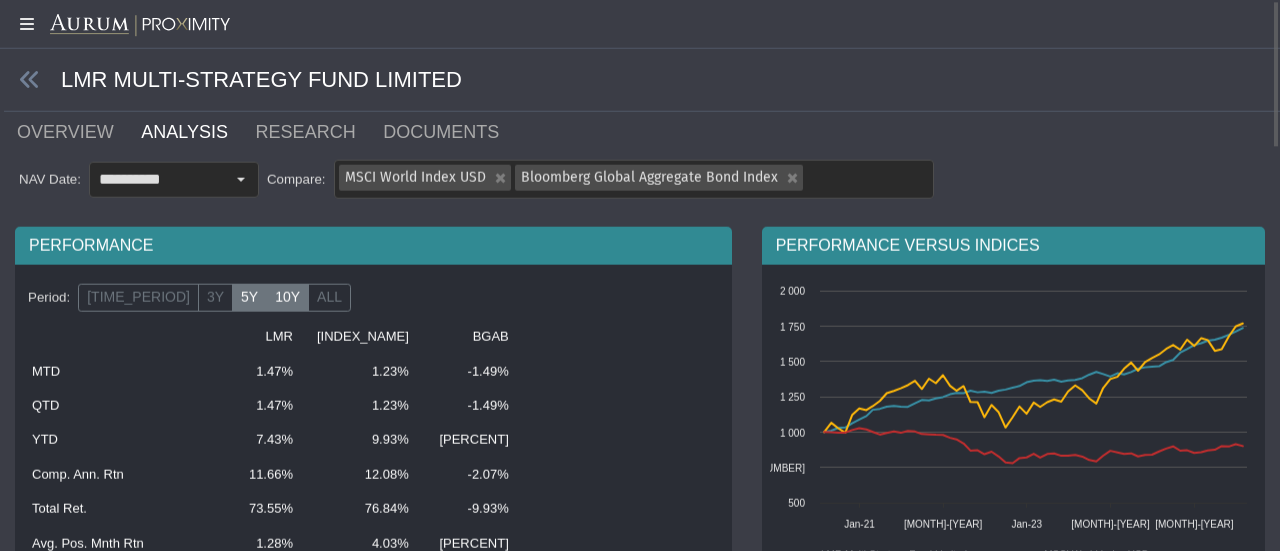 click on "10Y" at bounding box center [287, 298] 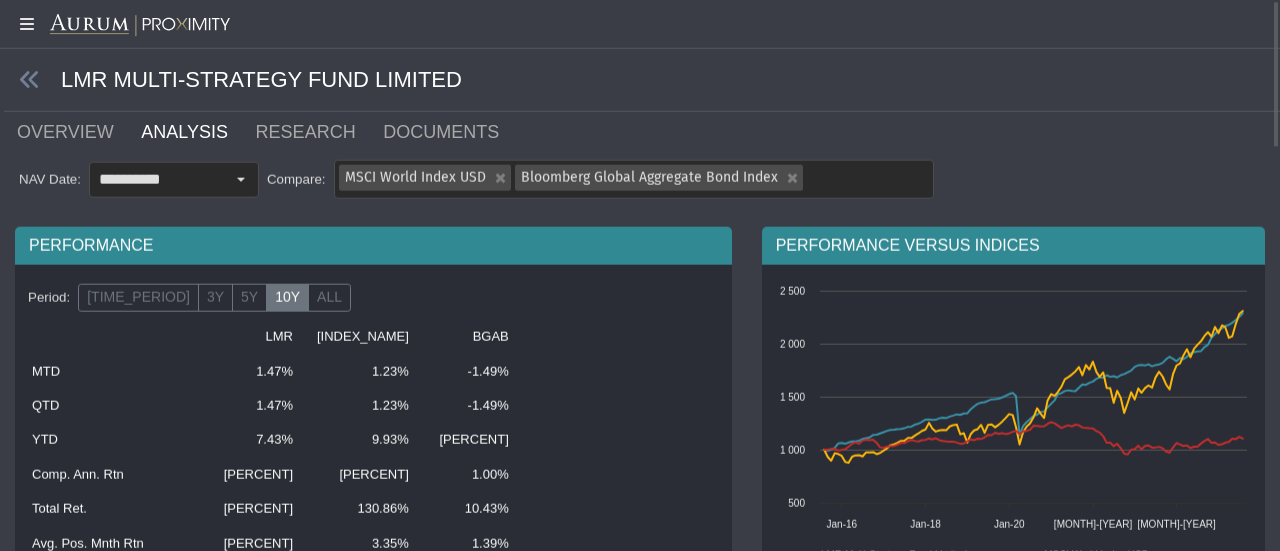 scroll, scrollTop: 2, scrollLeft: 0, axis: vertical 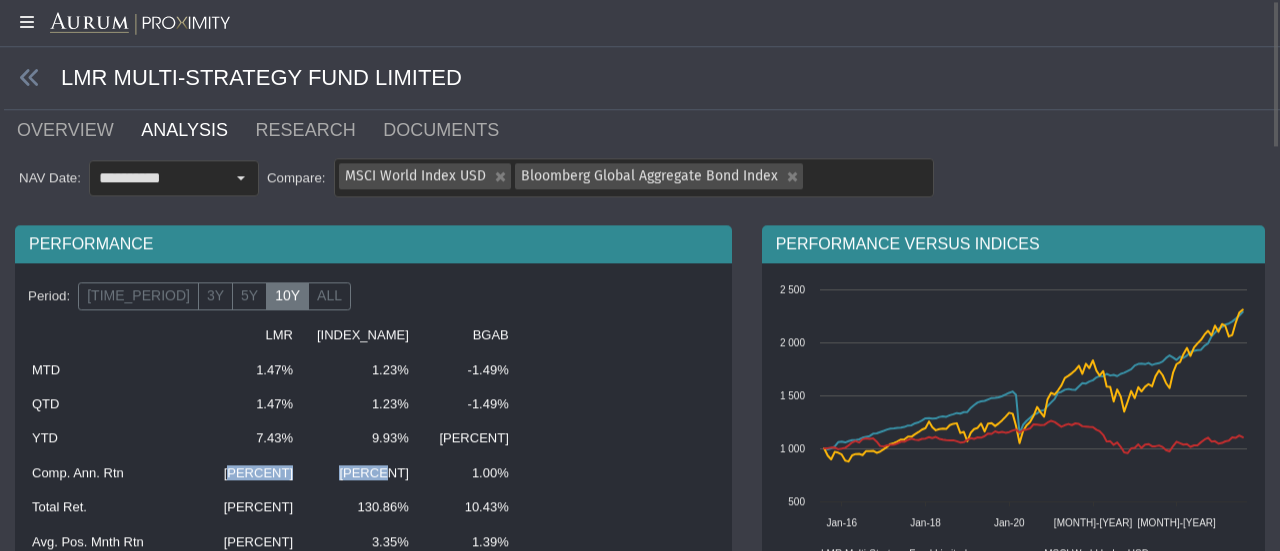 drag, startPoint x: 254, startPoint y: 469, endPoint x: 401, endPoint y: 467, distance: 147.01361 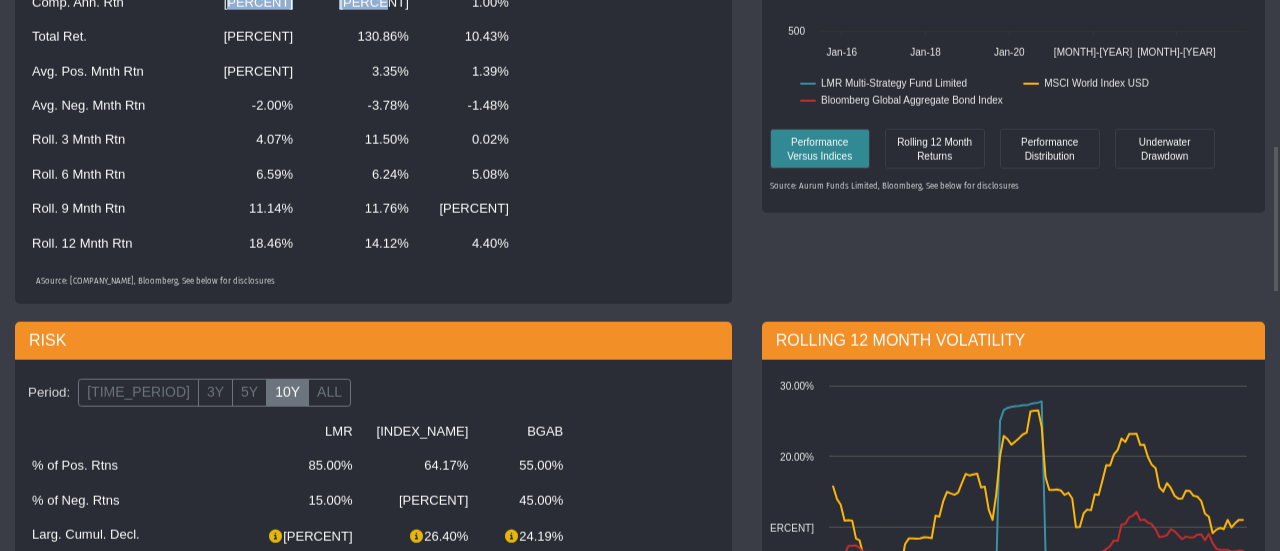 scroll, scrollTop: 540, scrollLeft: 0, axis: vertical 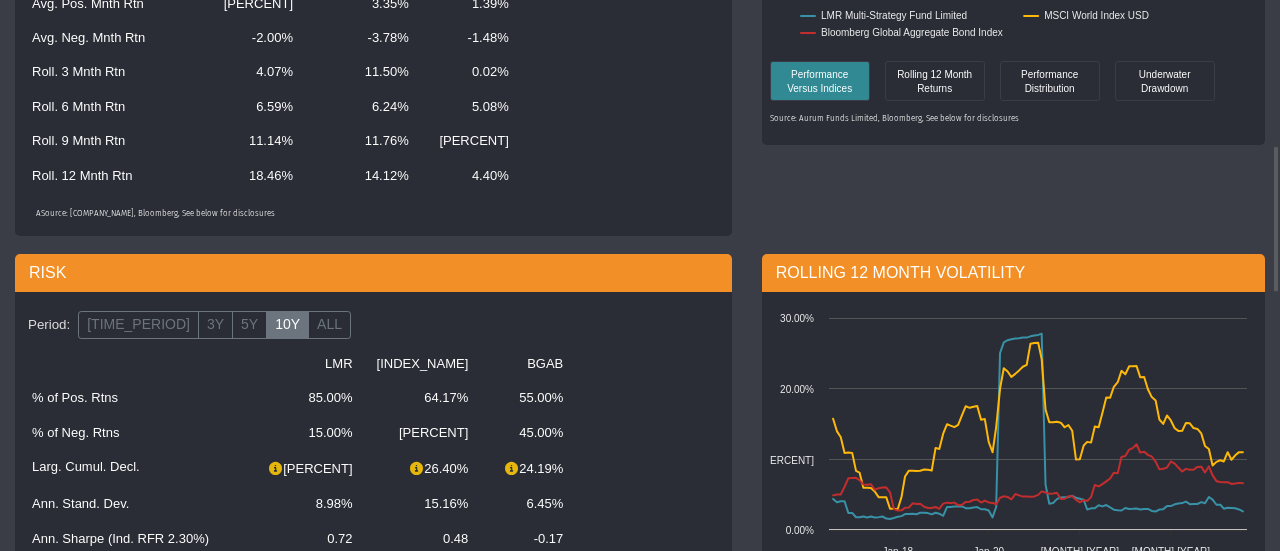 drag, startPoint x: 256, startPoint y: 401, endPoint x: 310, endPoint y: 399, distance: 54.037025 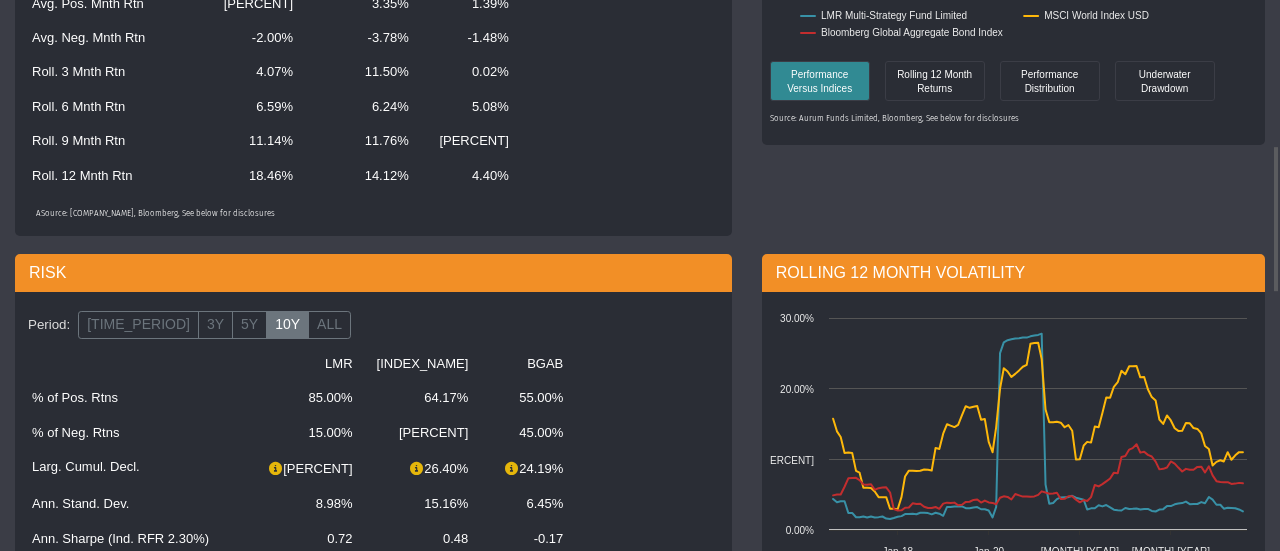 click on "15.00%" 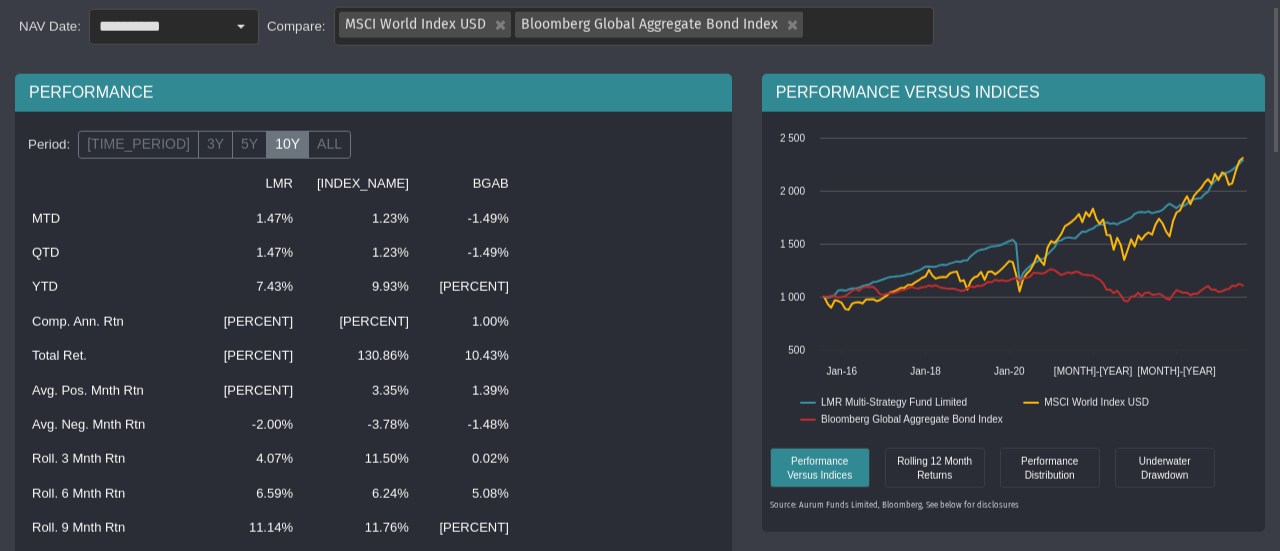 scroll, scrollTop: 0, scrollLeft: 0, axis: both 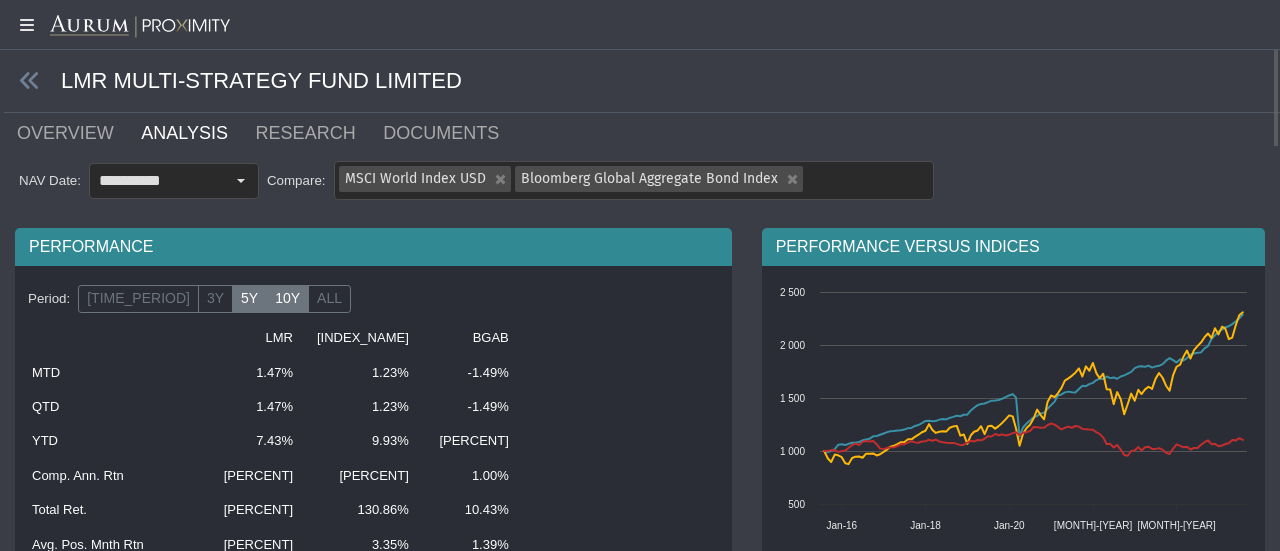 click on "5Y" at bounding box center (249, 299) 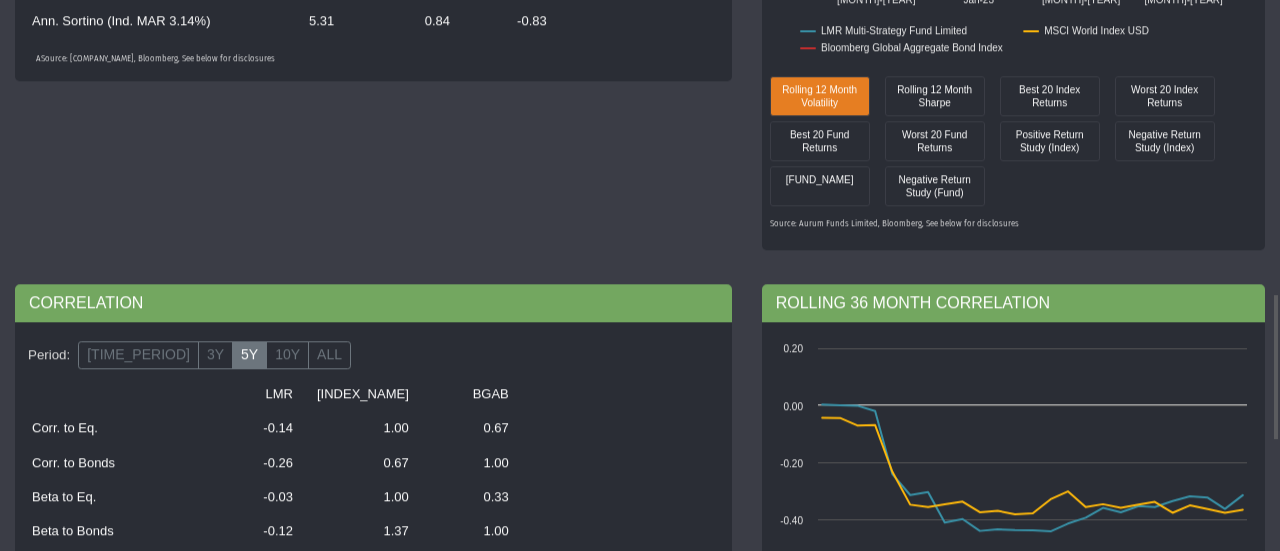 scroll, scrollTop: 1160, scrollLeft: 0, axis: vertical 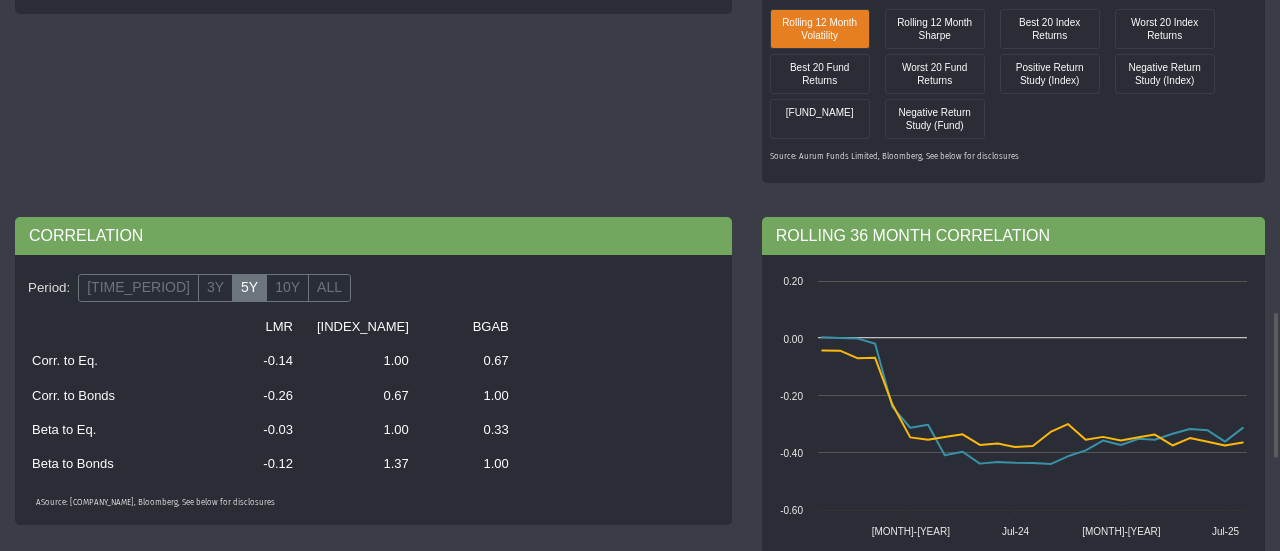drag, startPoint x: 258, startPoint y: 432, endPoint x: 293, endPoint y: 424, distance: 35.902645 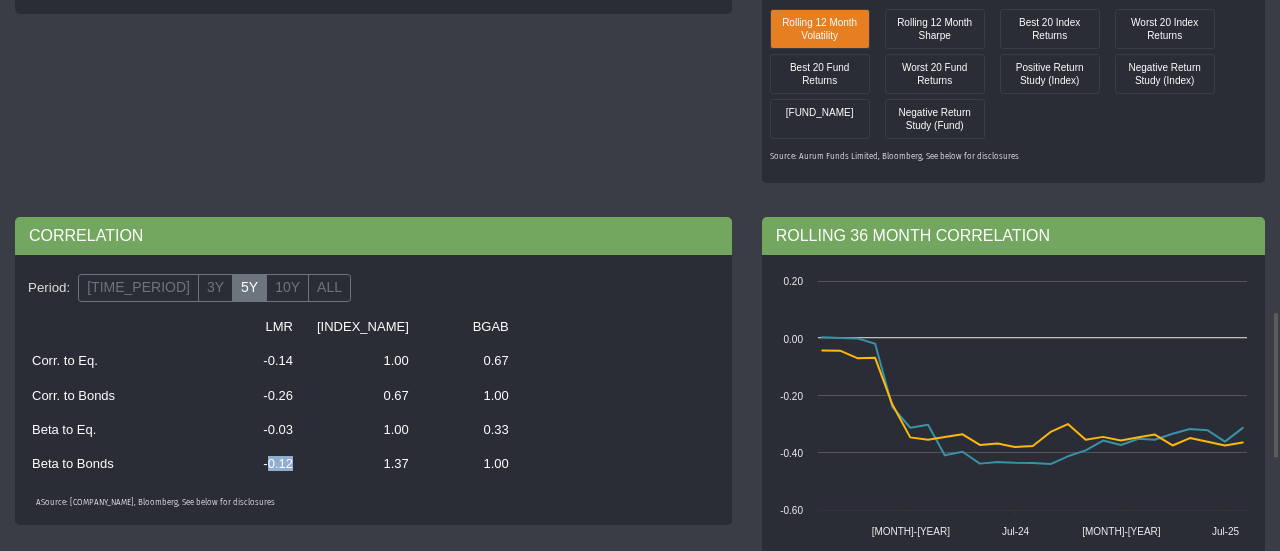 drag, startPoint x: 262, startPoint y: 466, endPoint x: 310, endPoint y: 462, distance: 48.166378 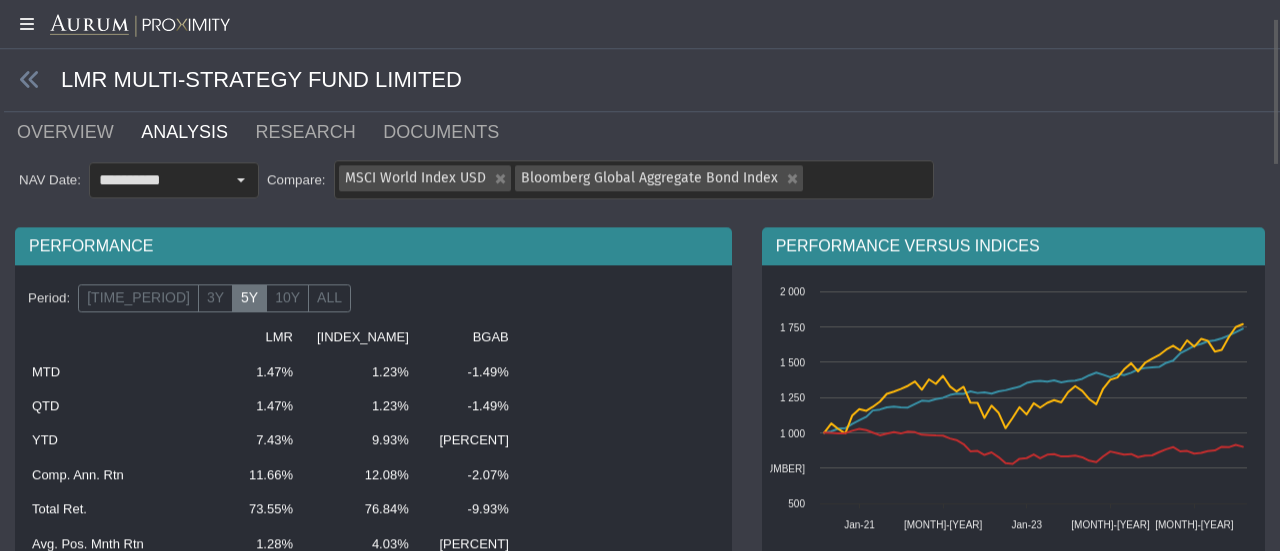 scroll, scrollTop: 66, scrollLeft: 0, axis: vertical 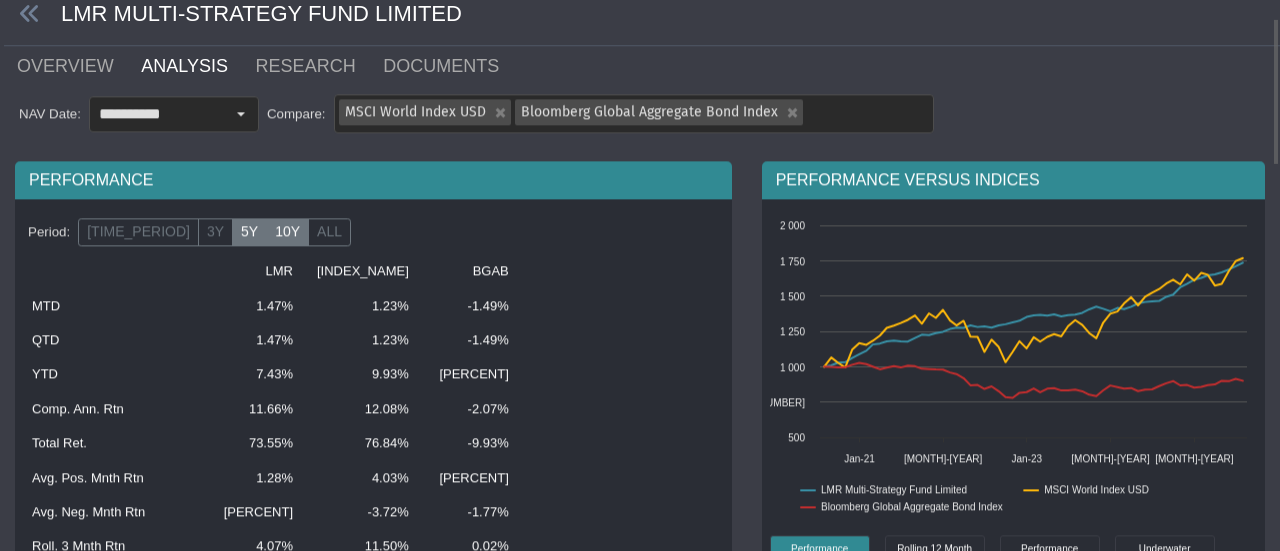 click on "10Y" at bounding box center [287, 233] 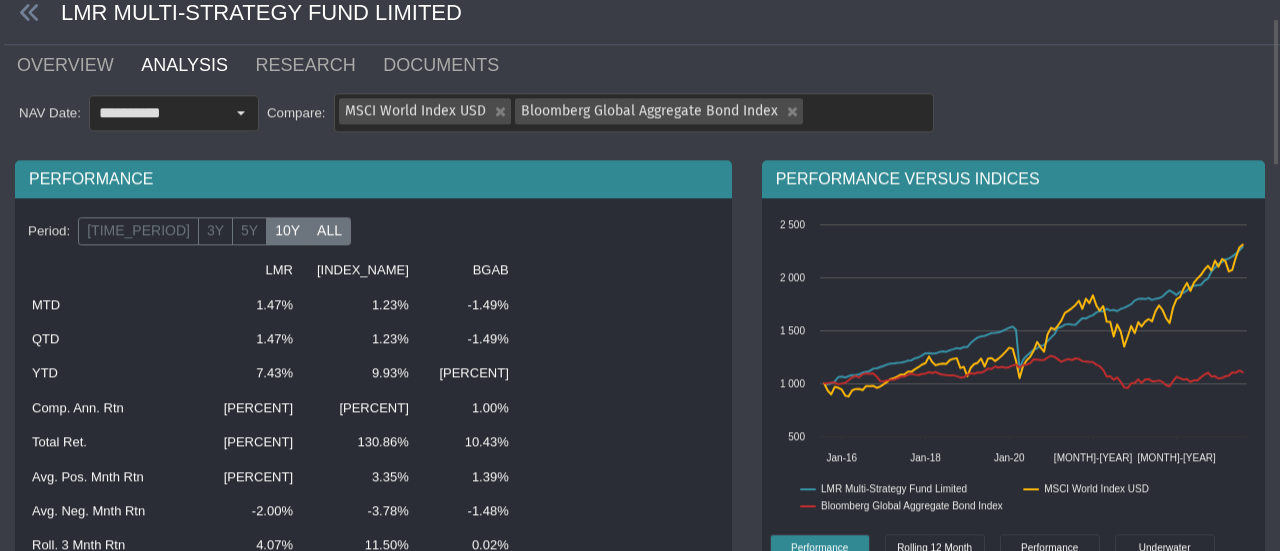 click on "ALL" at bounding box center [329, 232] 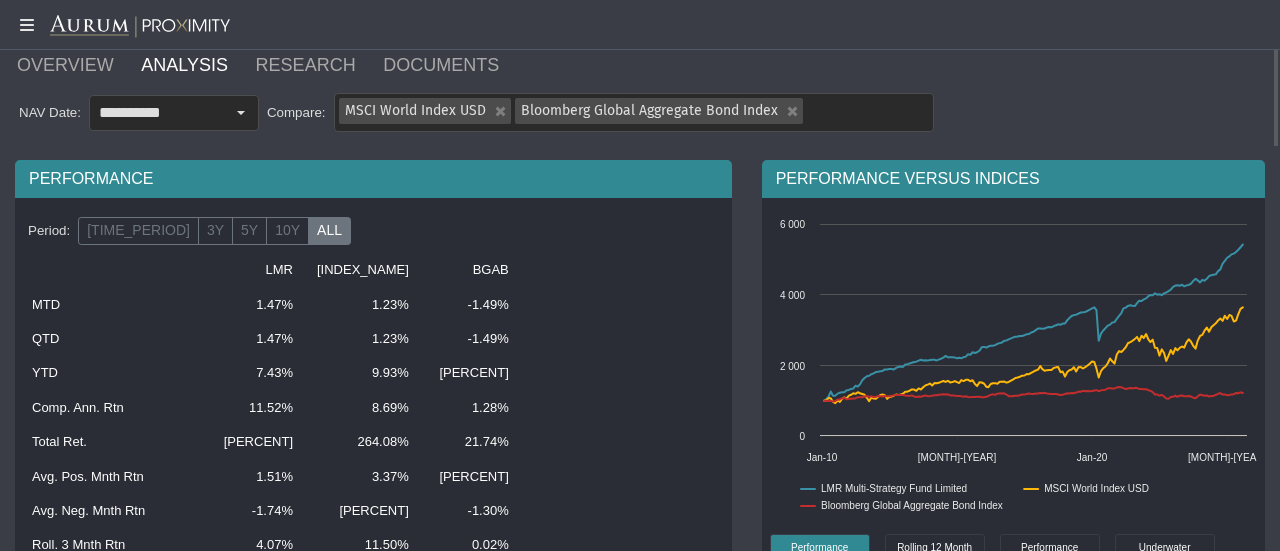 scroll, scrollTop: 0, scrollLeft: 0, axis: both 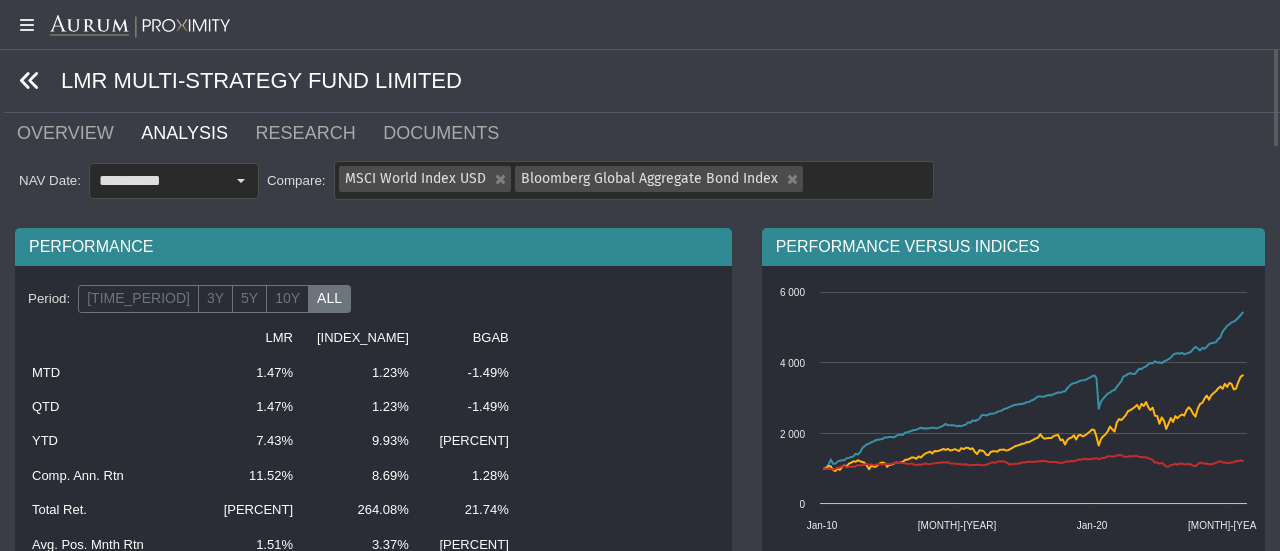 click 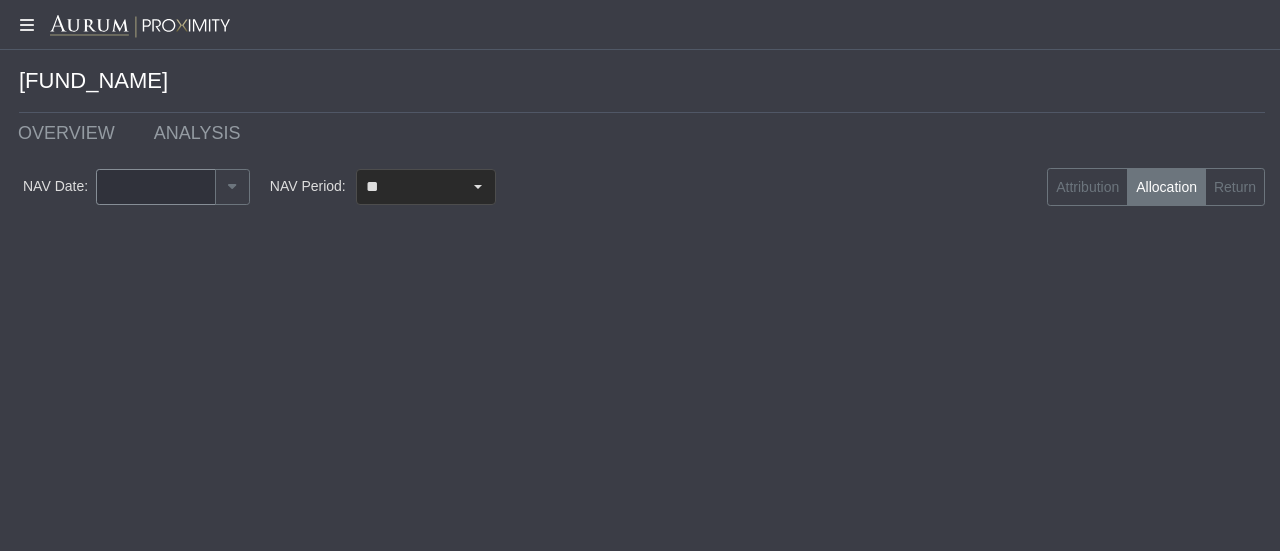 type on "********" 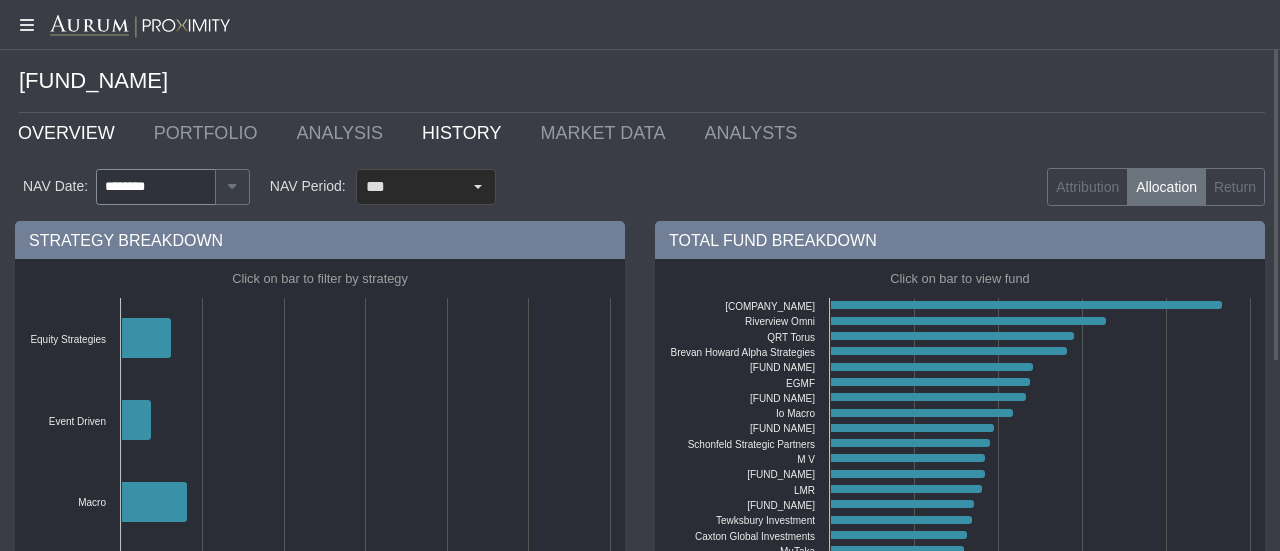 click on "OVERVIEW" 